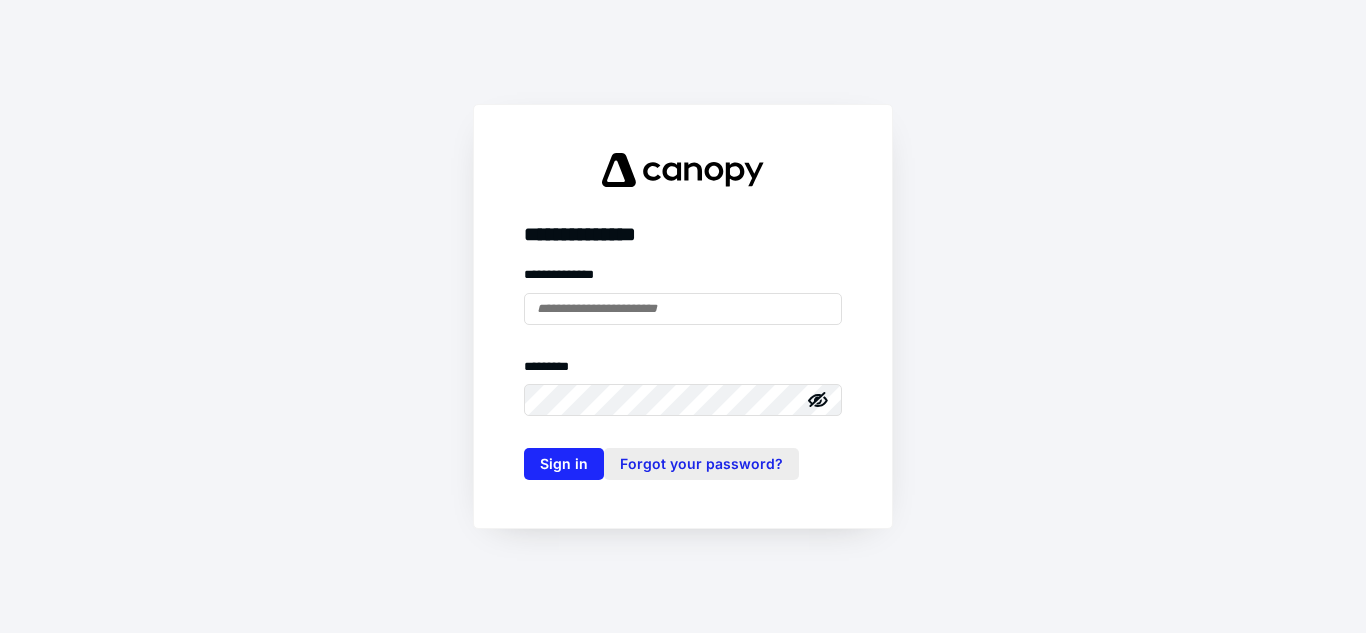 scroll, scrollTop: 0, scrollLeft: 0, axis: both 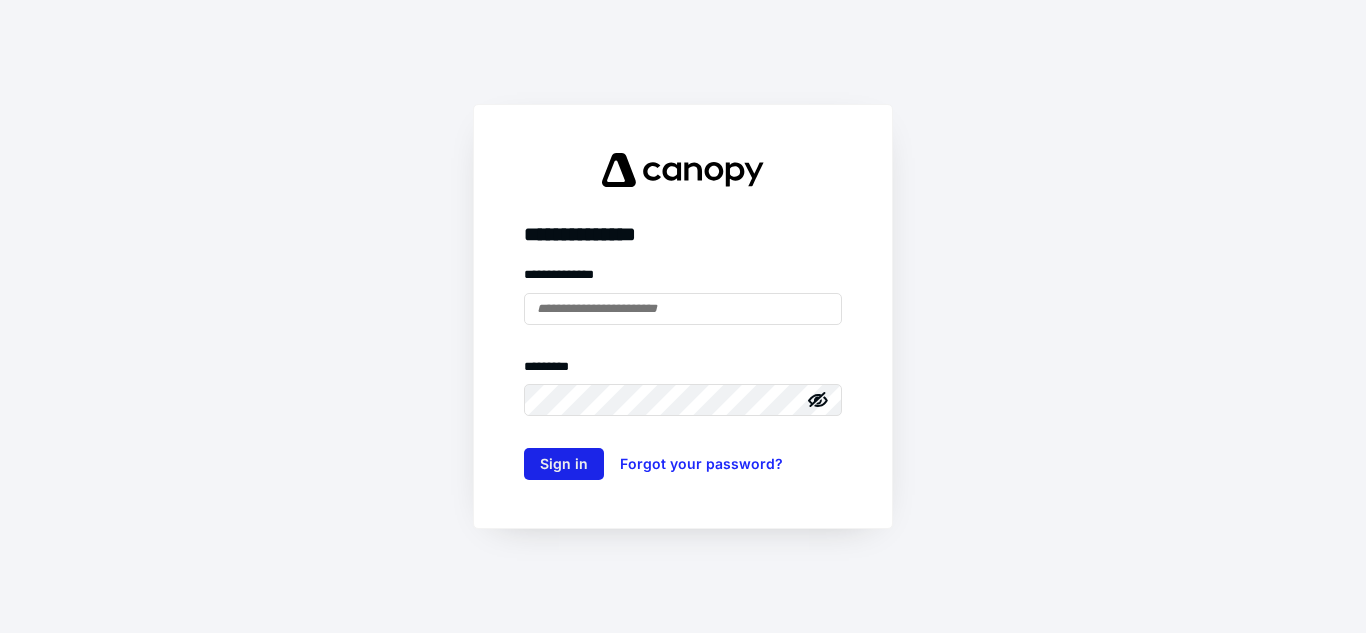 type on "**********" 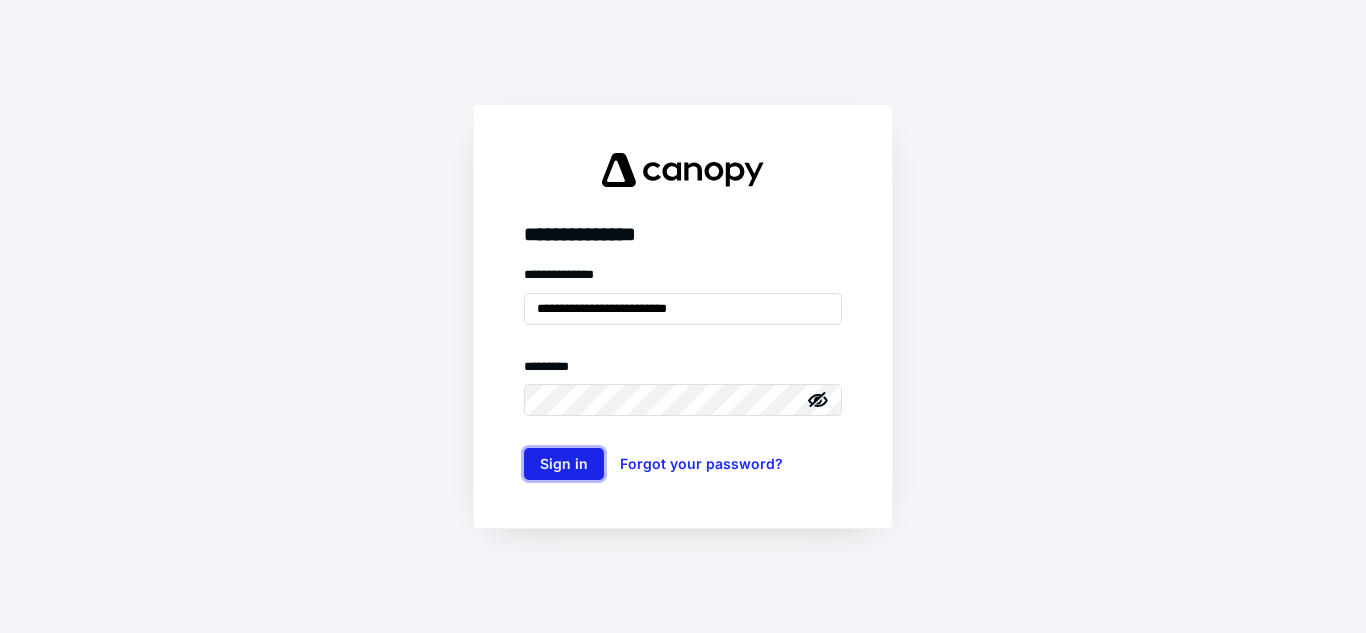 click on "Sign in" at bounding box center [564, 464] 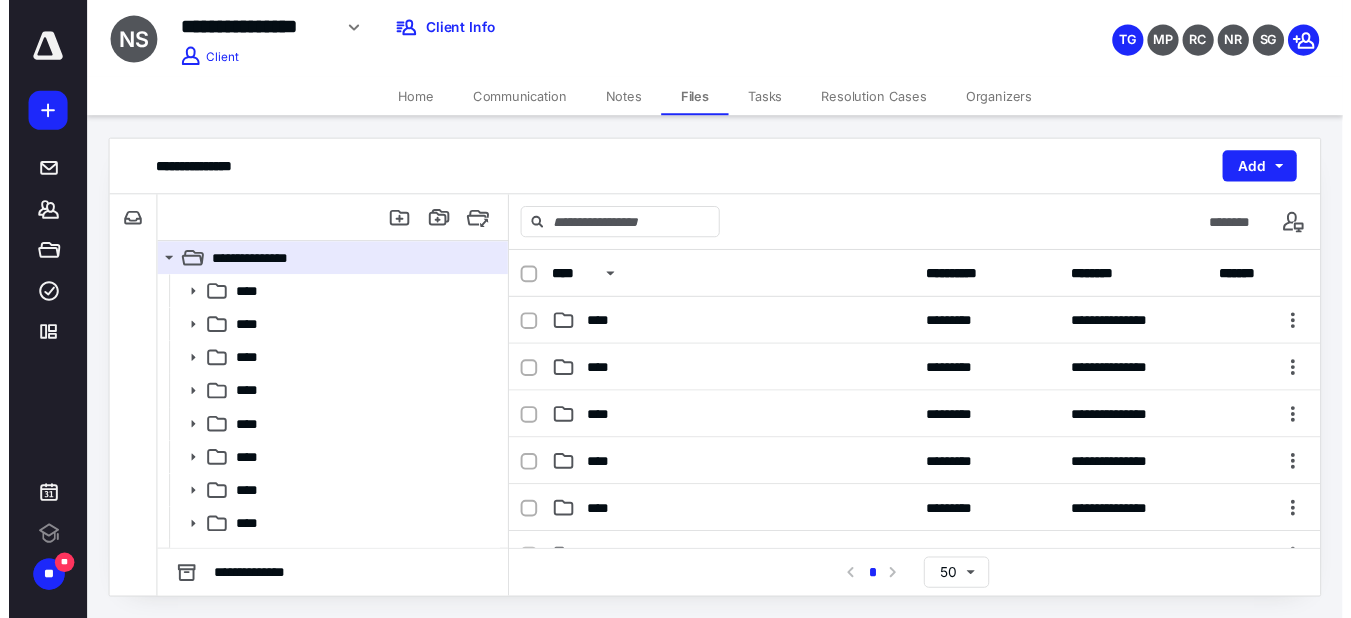 scroll, scrollTop: 0, scrollLeft: 0, axis: both 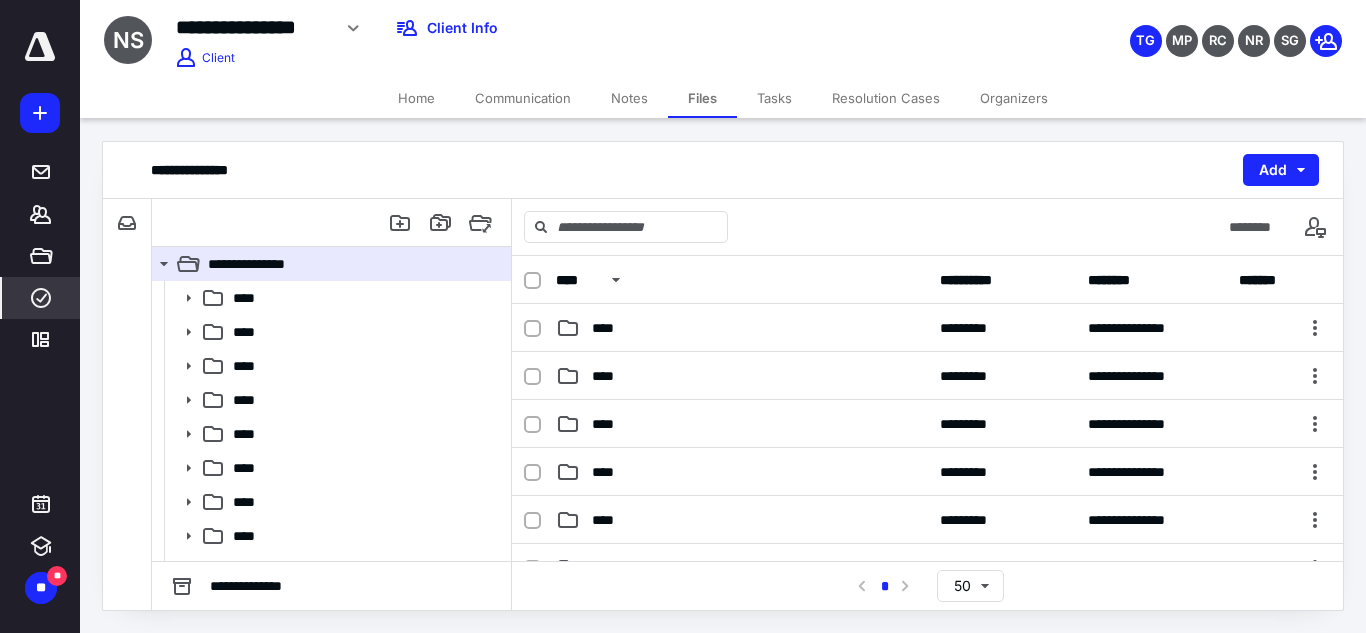 click 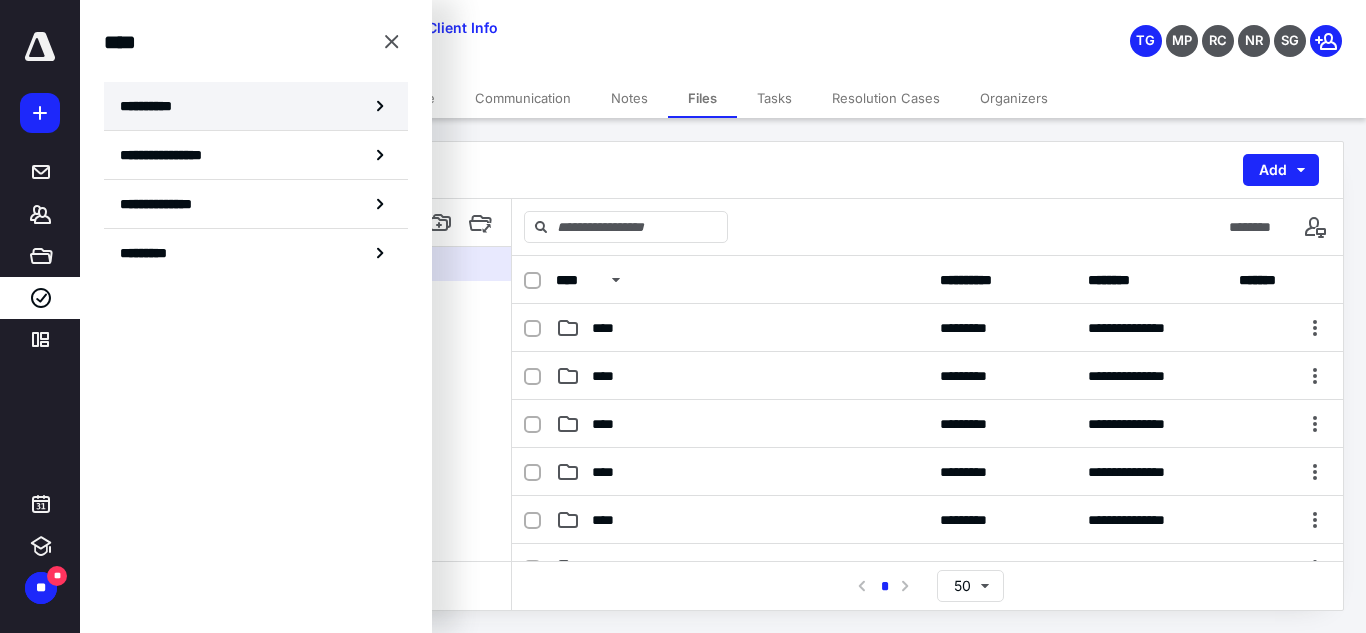 click on "**********" at bounding box center (256, 106) 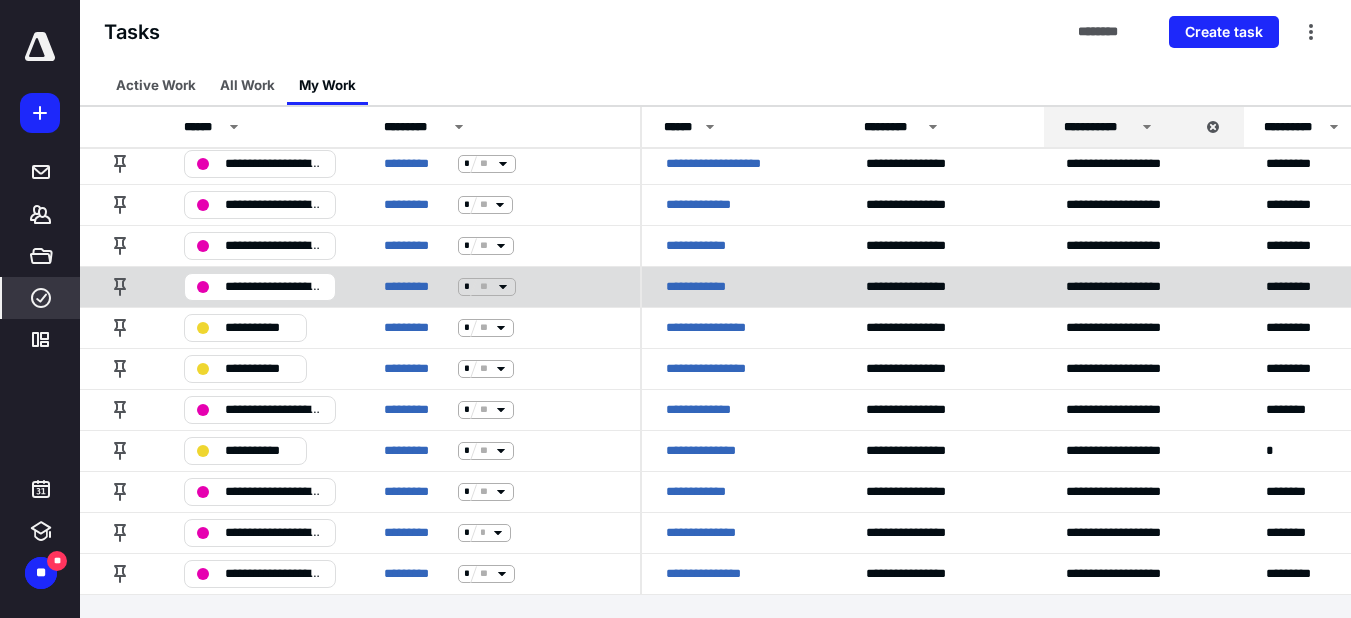 scroll, scrollTop: 386, scrollLeft: 0, axis: vertical 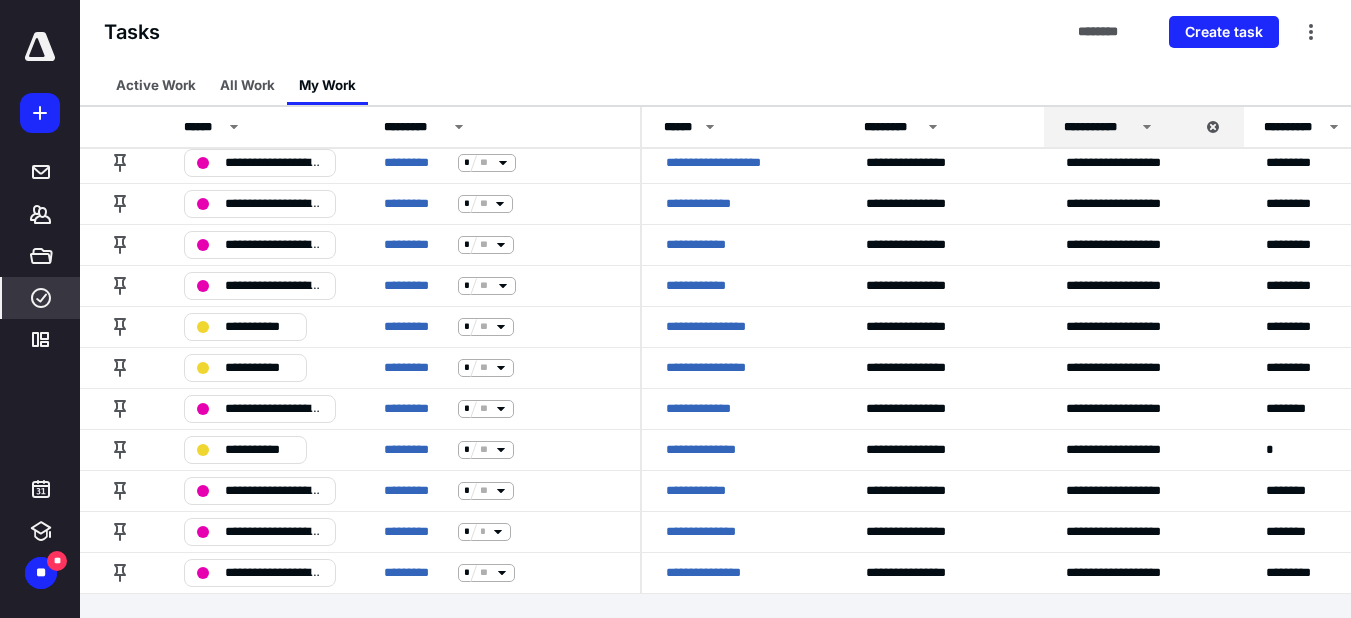 click on "Active Work All Work My Work" at bounding box center (715, 85) 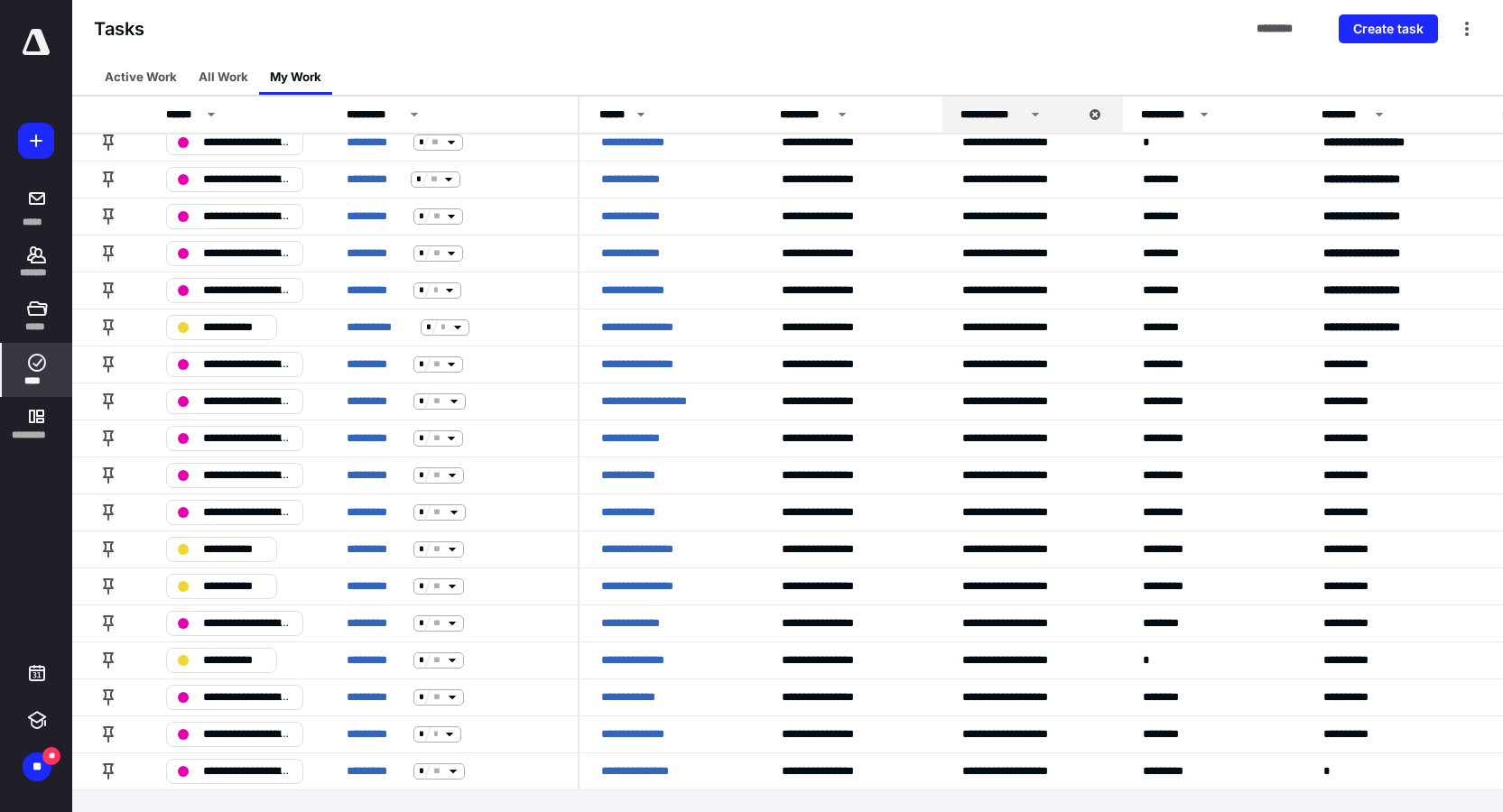 scroll, scrollTop: 94, scrollLeft: 0, axis: vertical 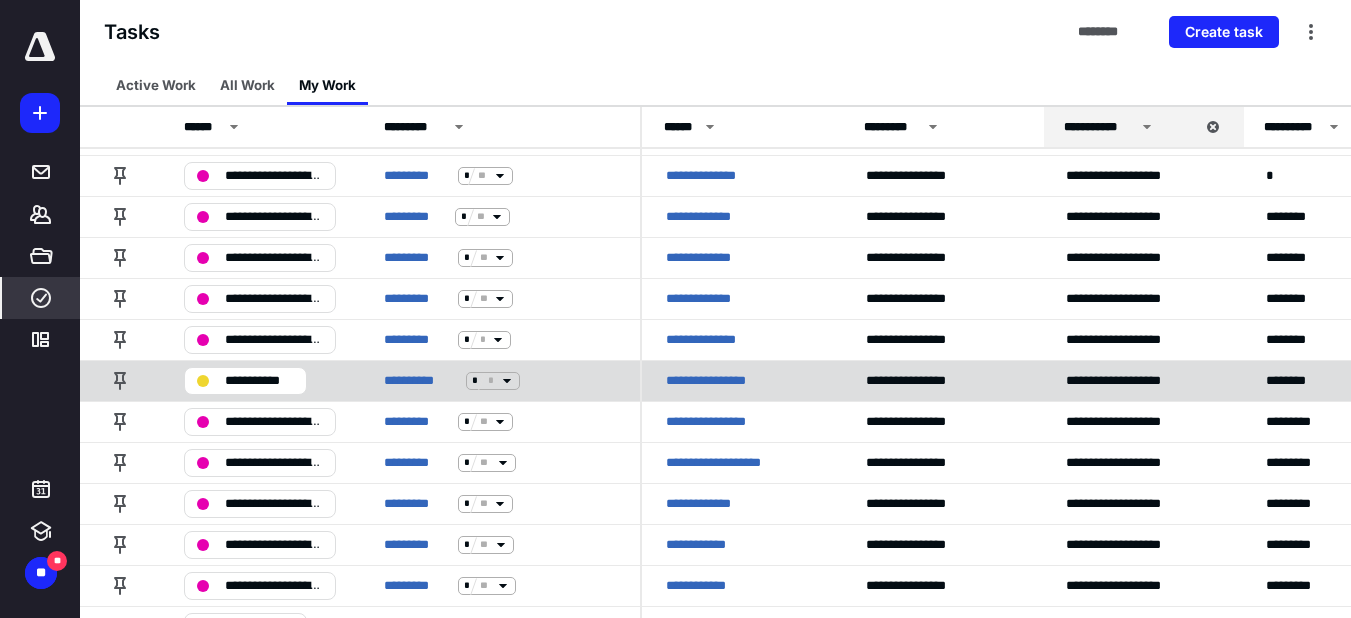 click on "**********" at bounding box center (710, 381) 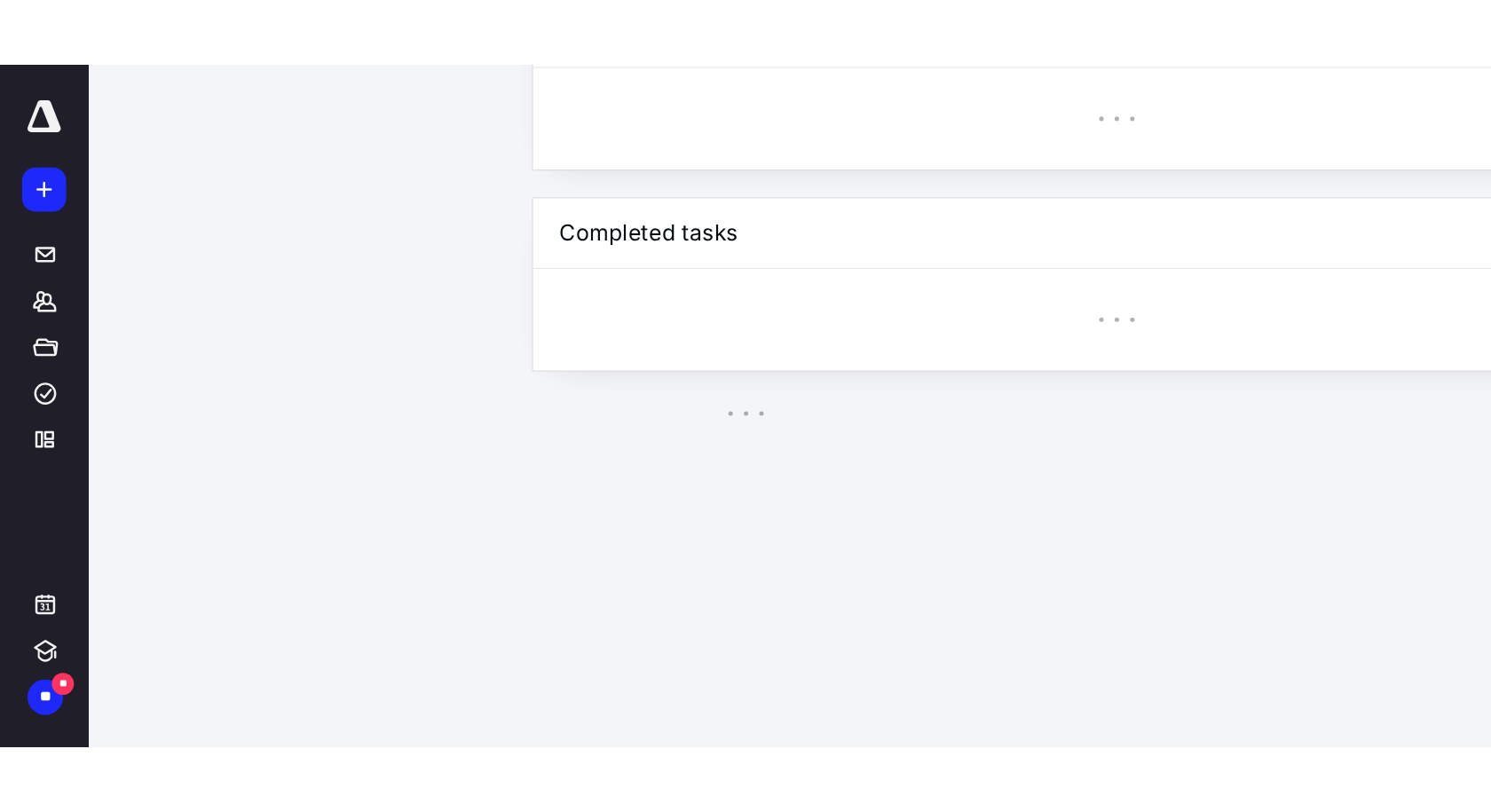 scroll, scrollTop: 0, scrollLeft: 0, axis: both 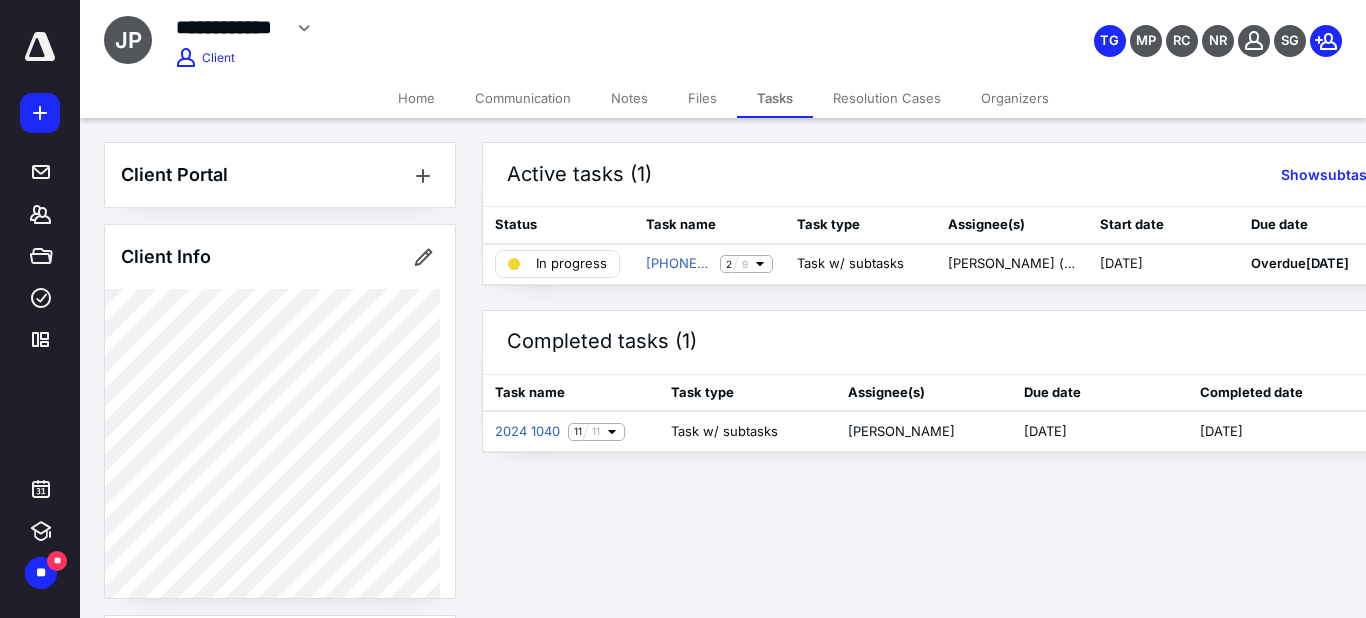 click on "**********" at bounding box center (683, 309) 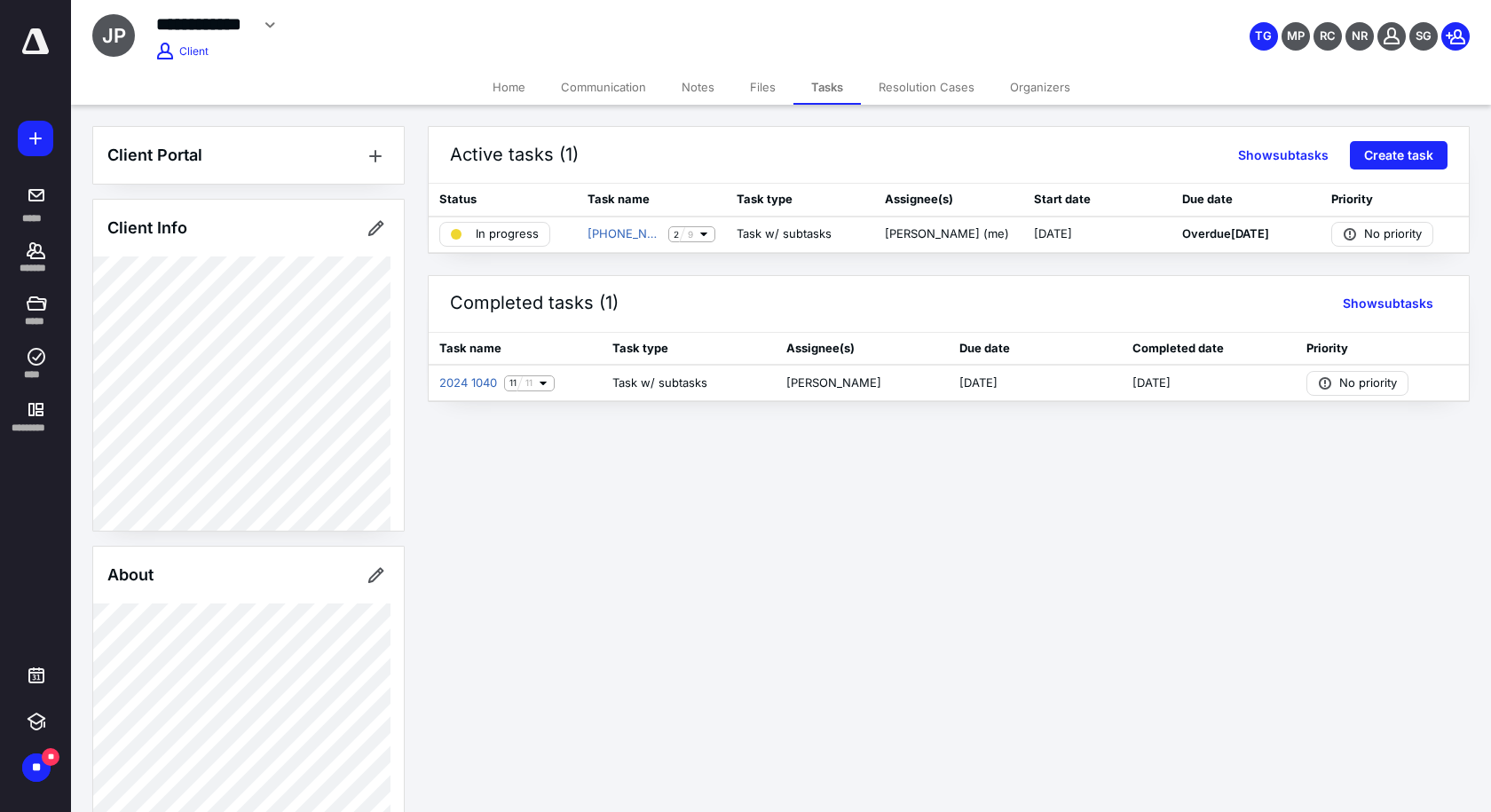 click on "Files" at bounding box center [762, 87] 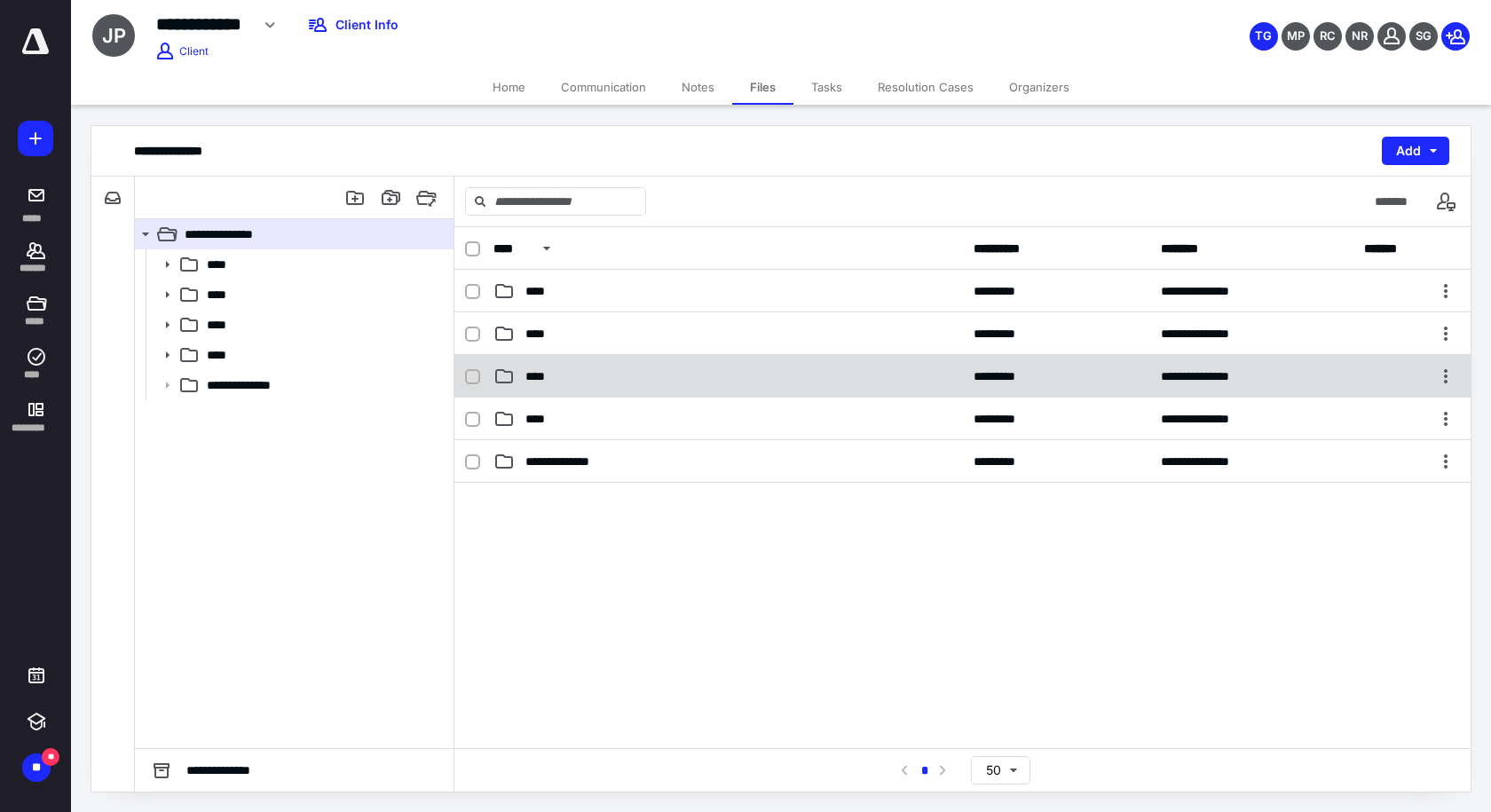 click on "****" at bounding box center [728, 376] 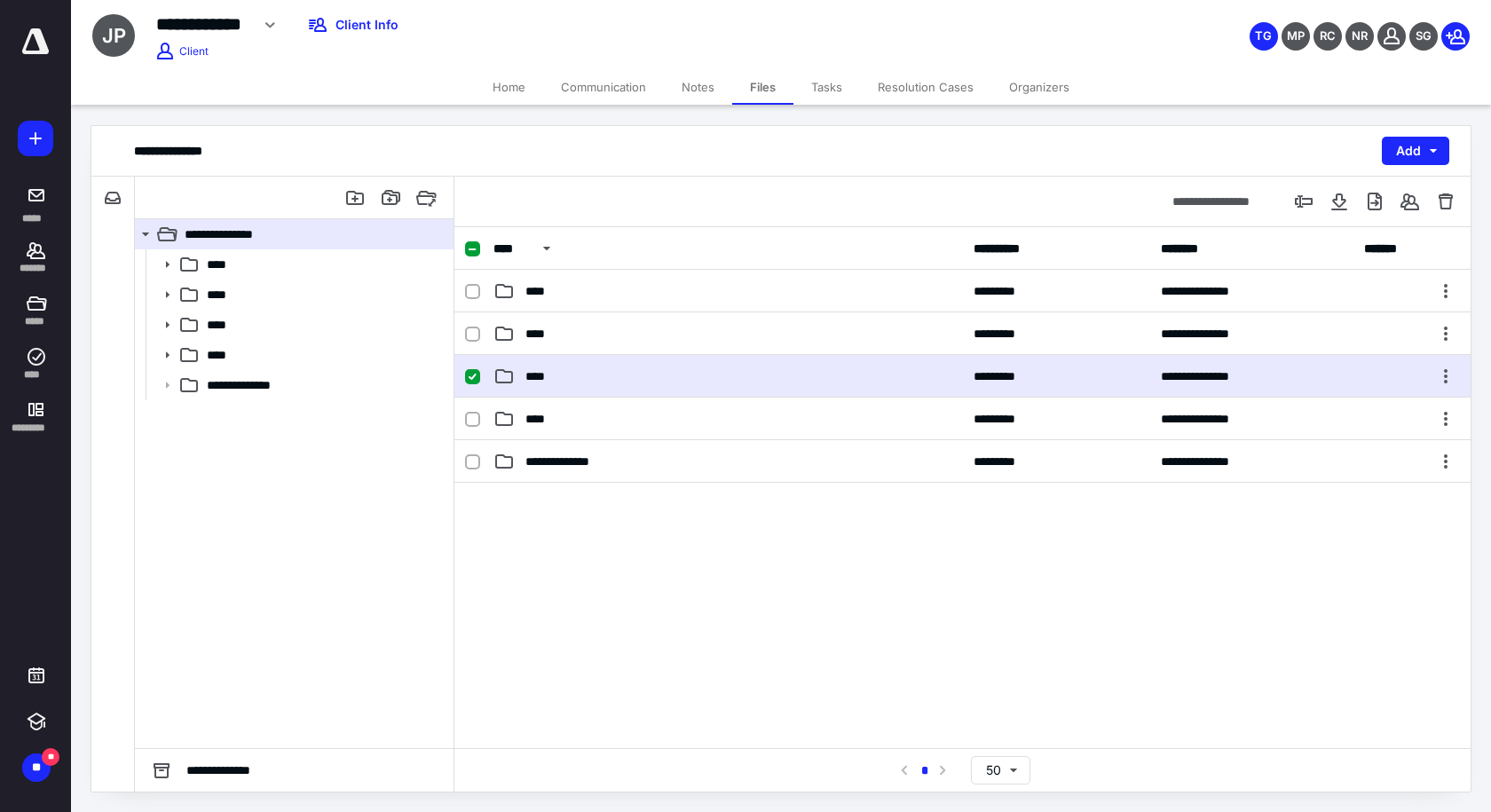 click on "****" at bounding box center (728, 376) 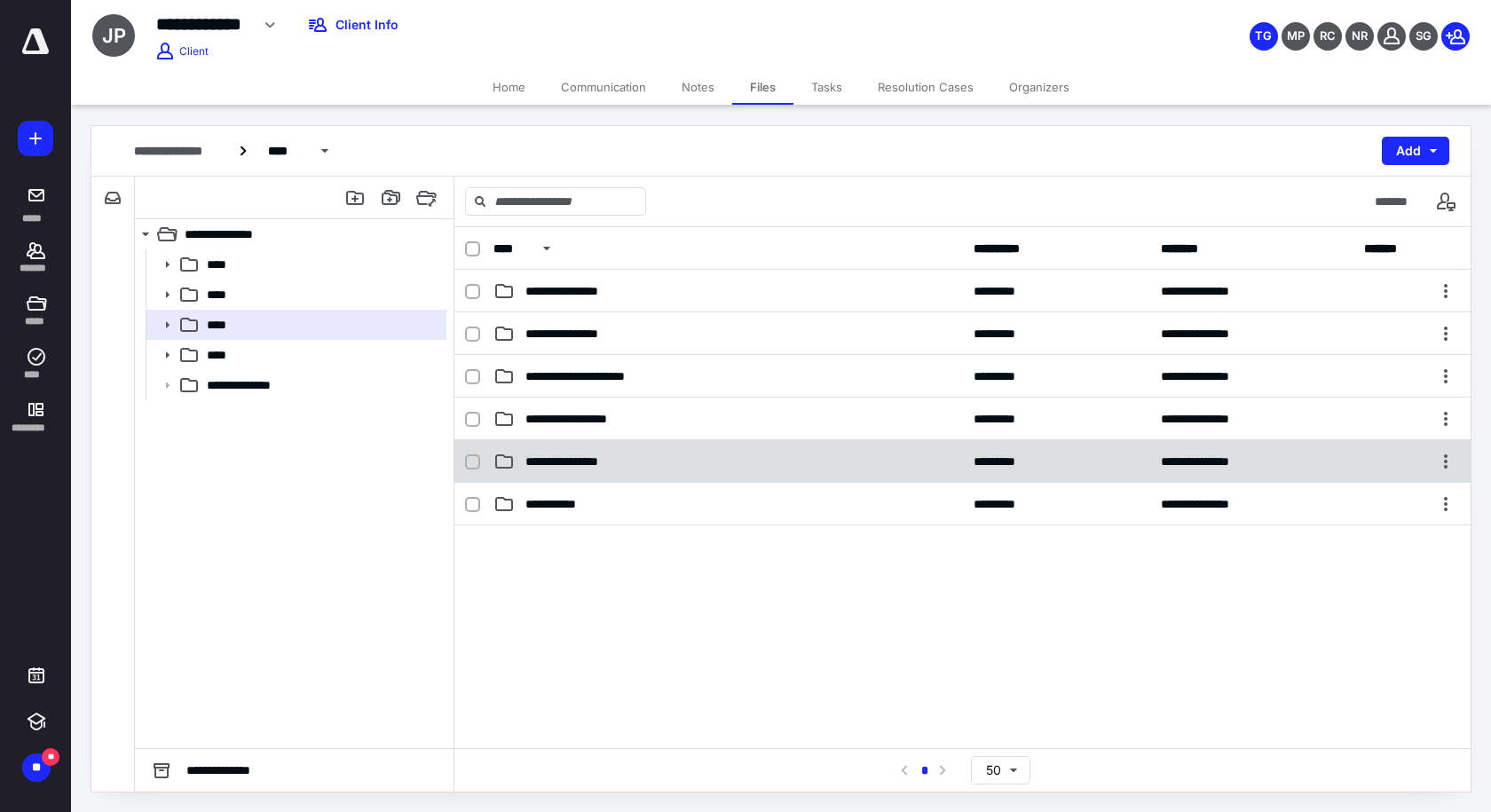click on "**********" at bounding box center (728, 461) 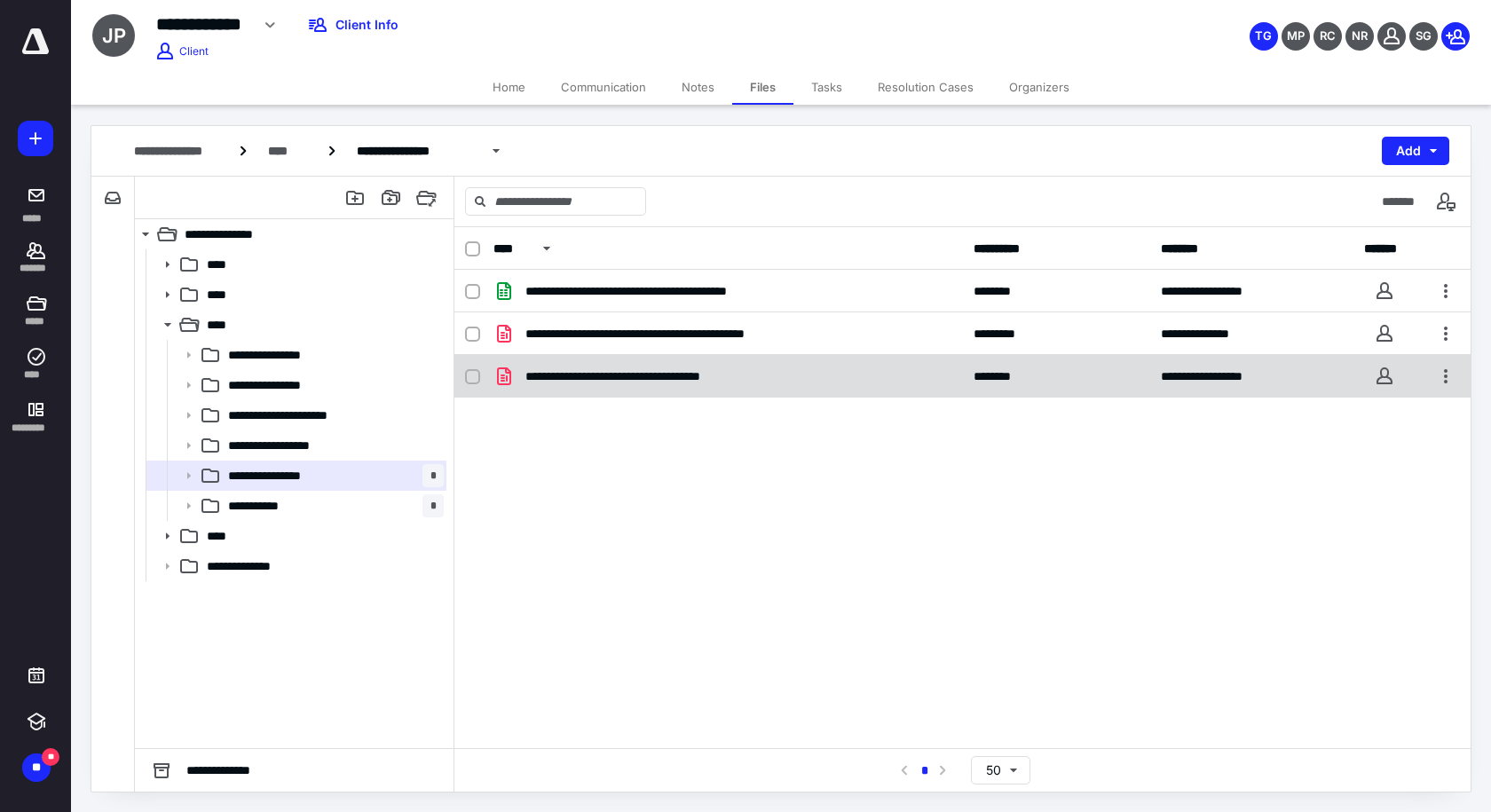 click on "**********" at bounding box center [643, 376] 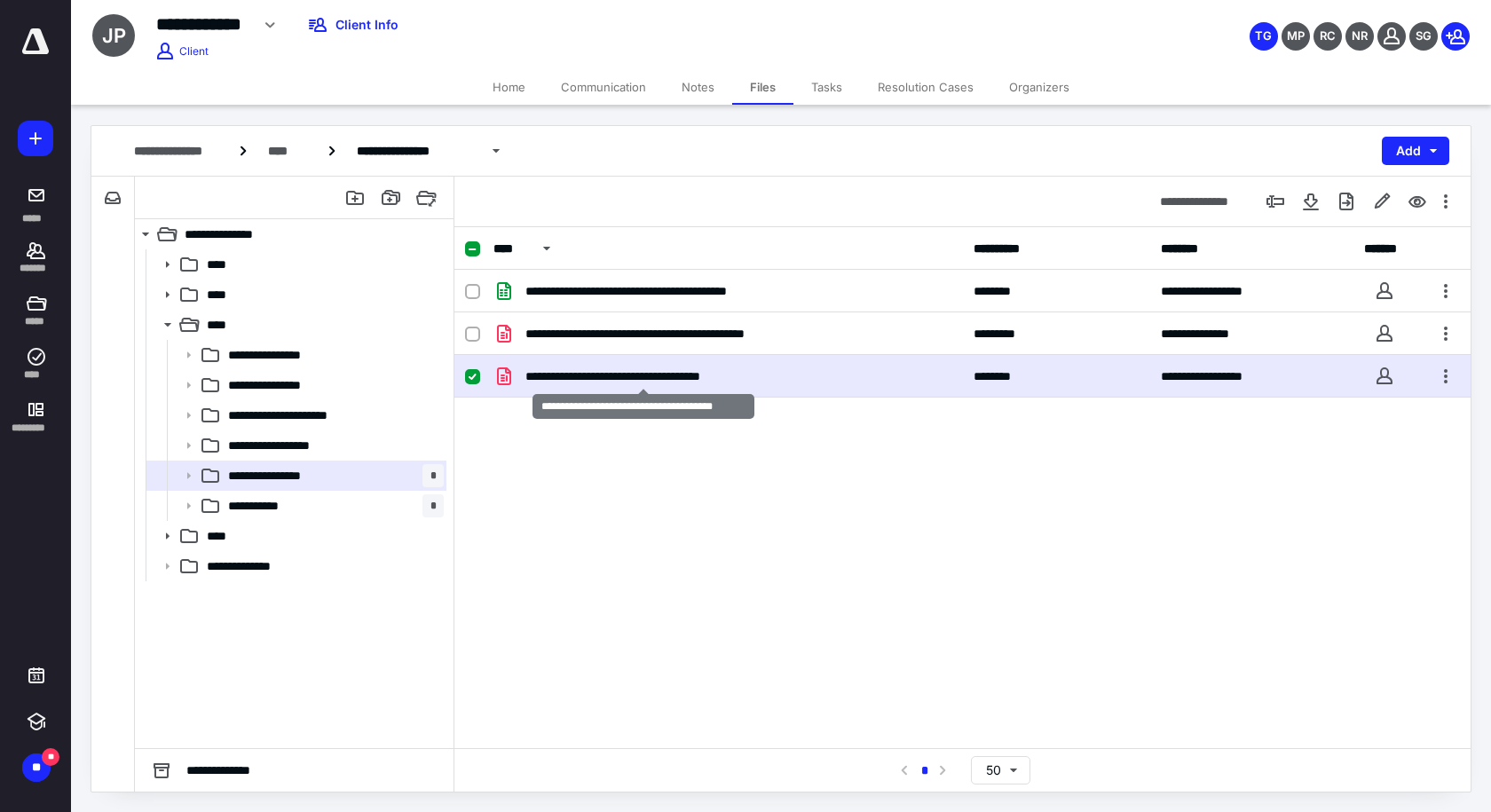 click on "**********" at bounding box center (643, 376) 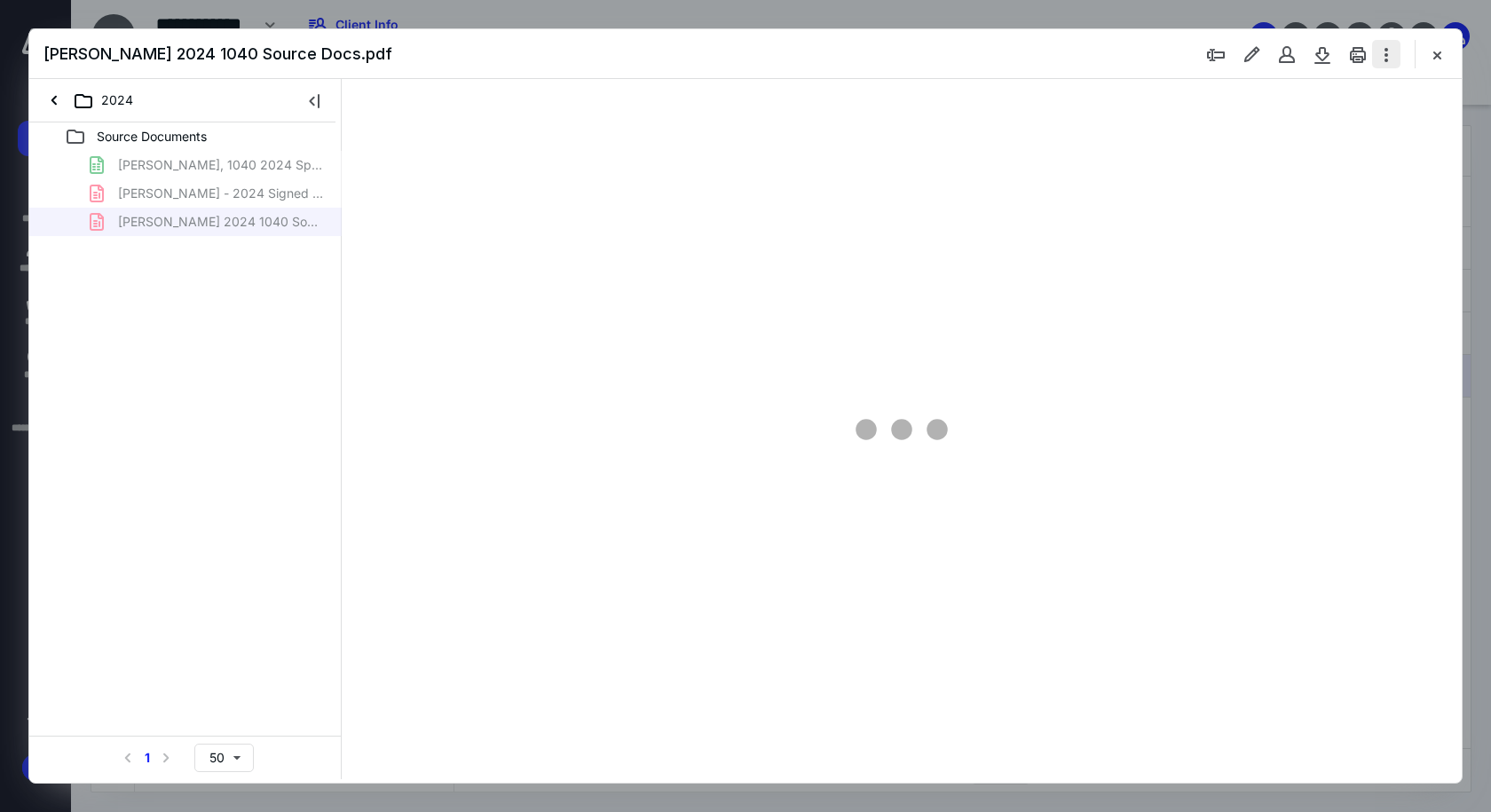 click at bounding box center [1386, 54] 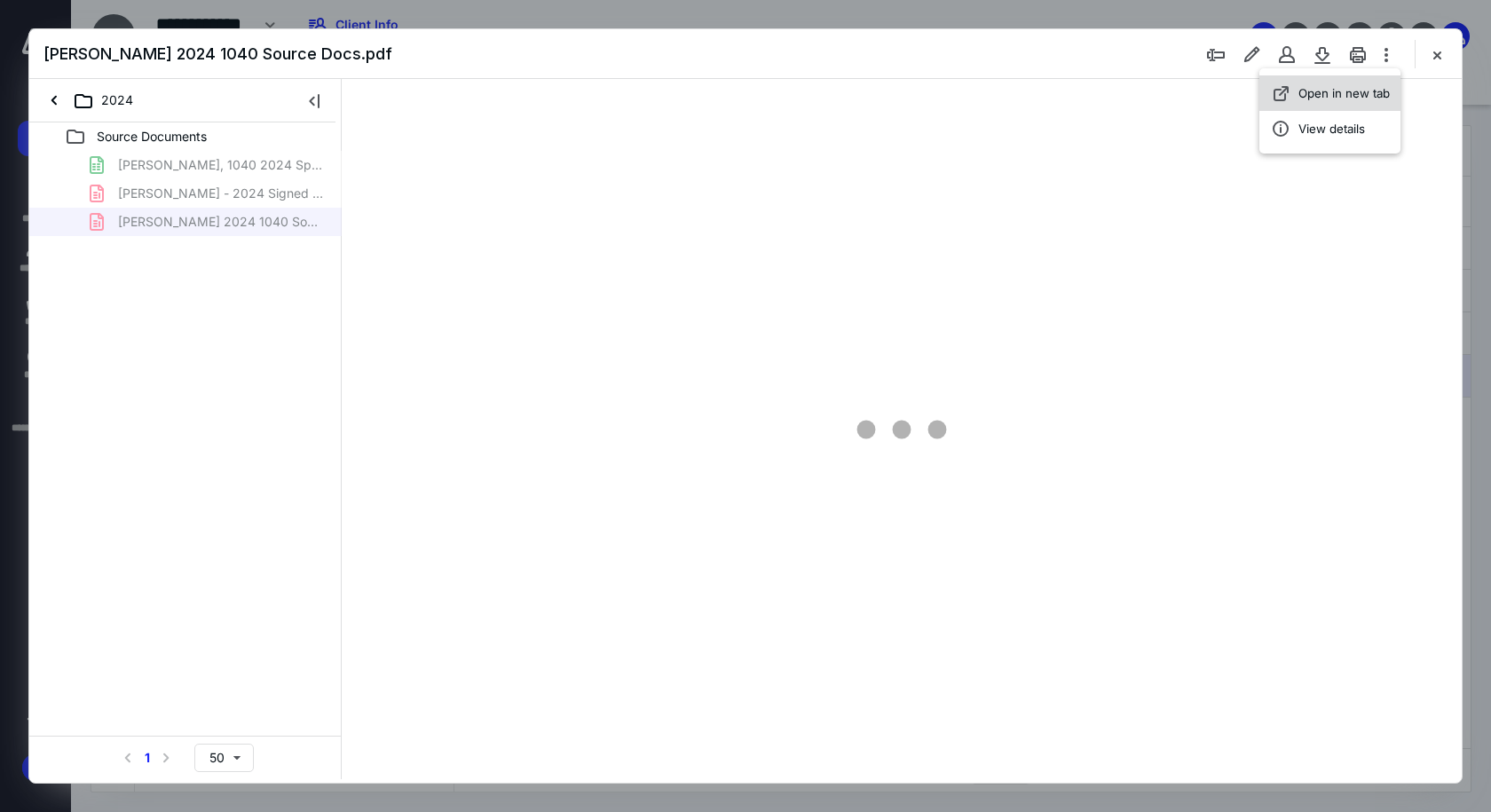 click on "Open in new tab" at bounding box center (1329, 93) 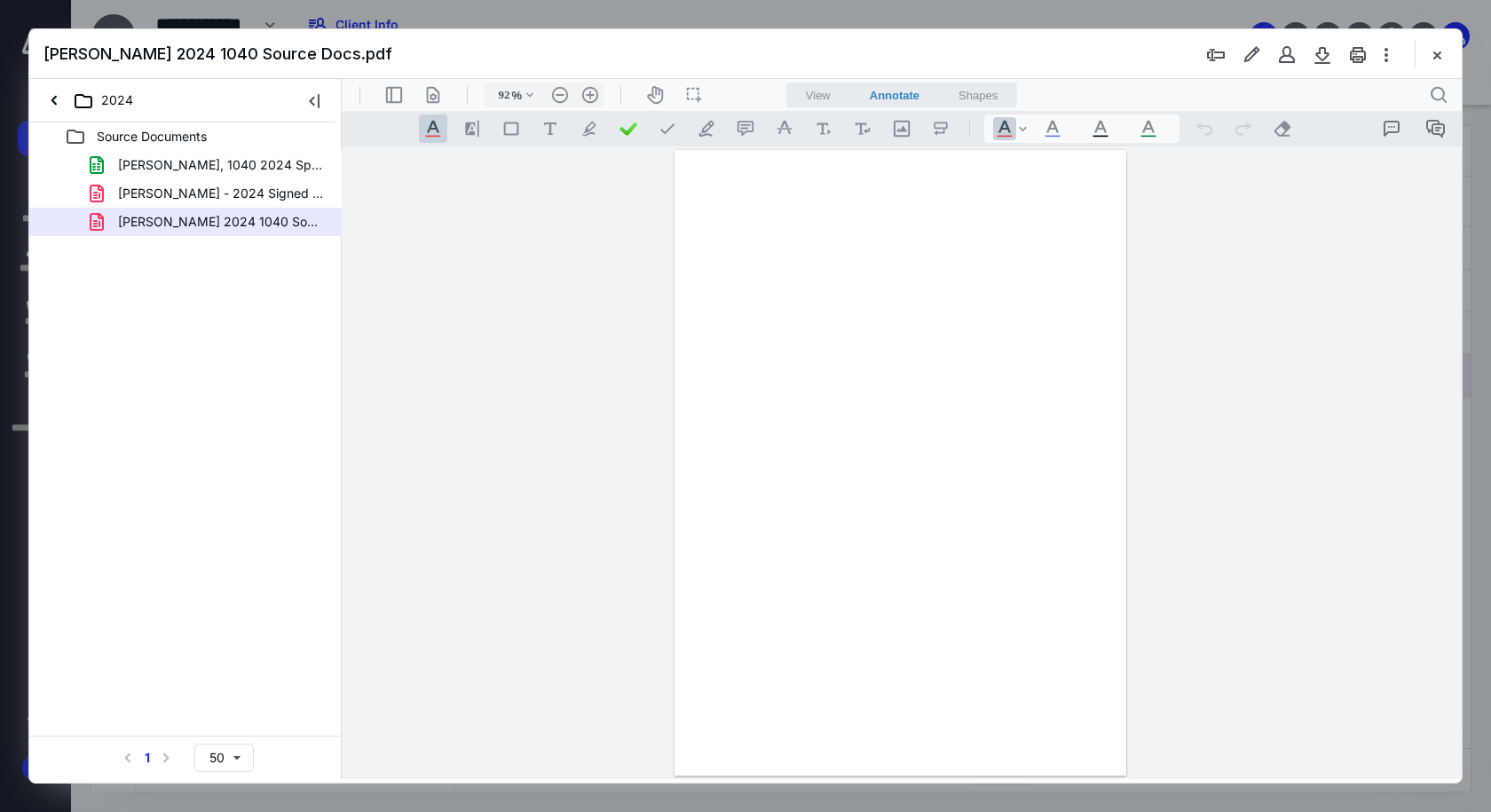 scroll, scrollTop: 0, scrollLeft: 0, axis: both 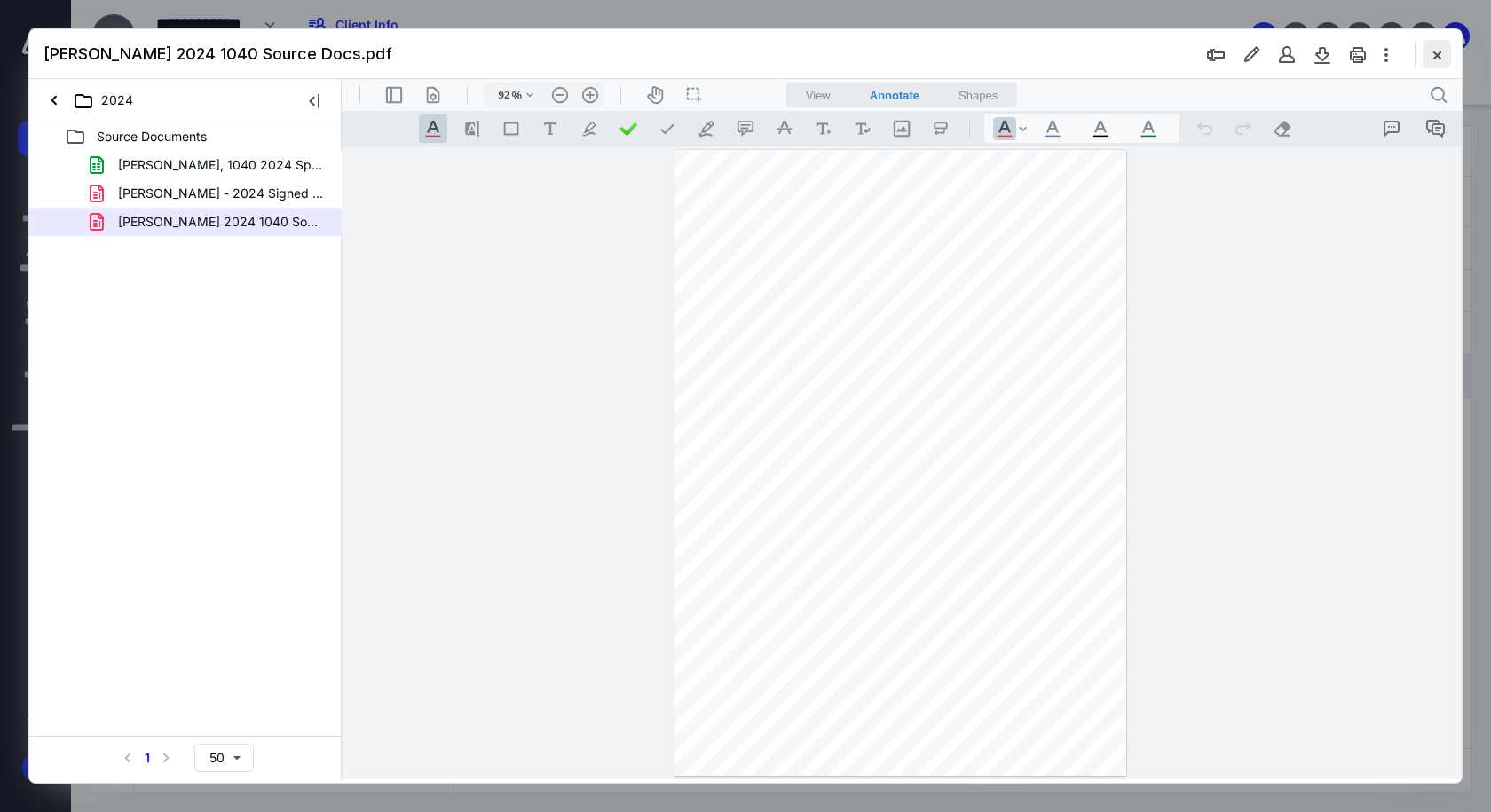 click at bounding box center (1437, 54) 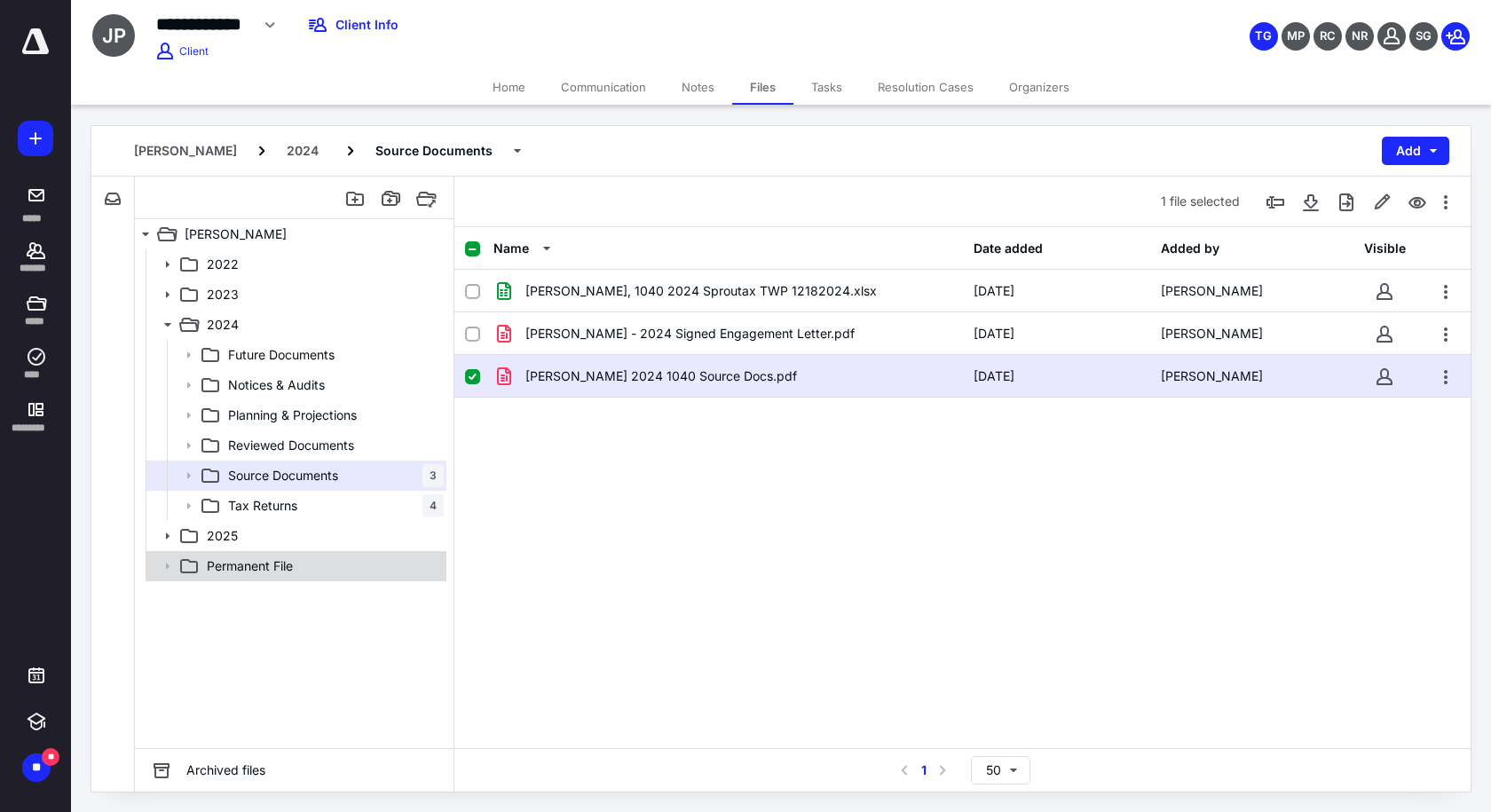 click on "Permanent File" at bounding box center [321, 566] 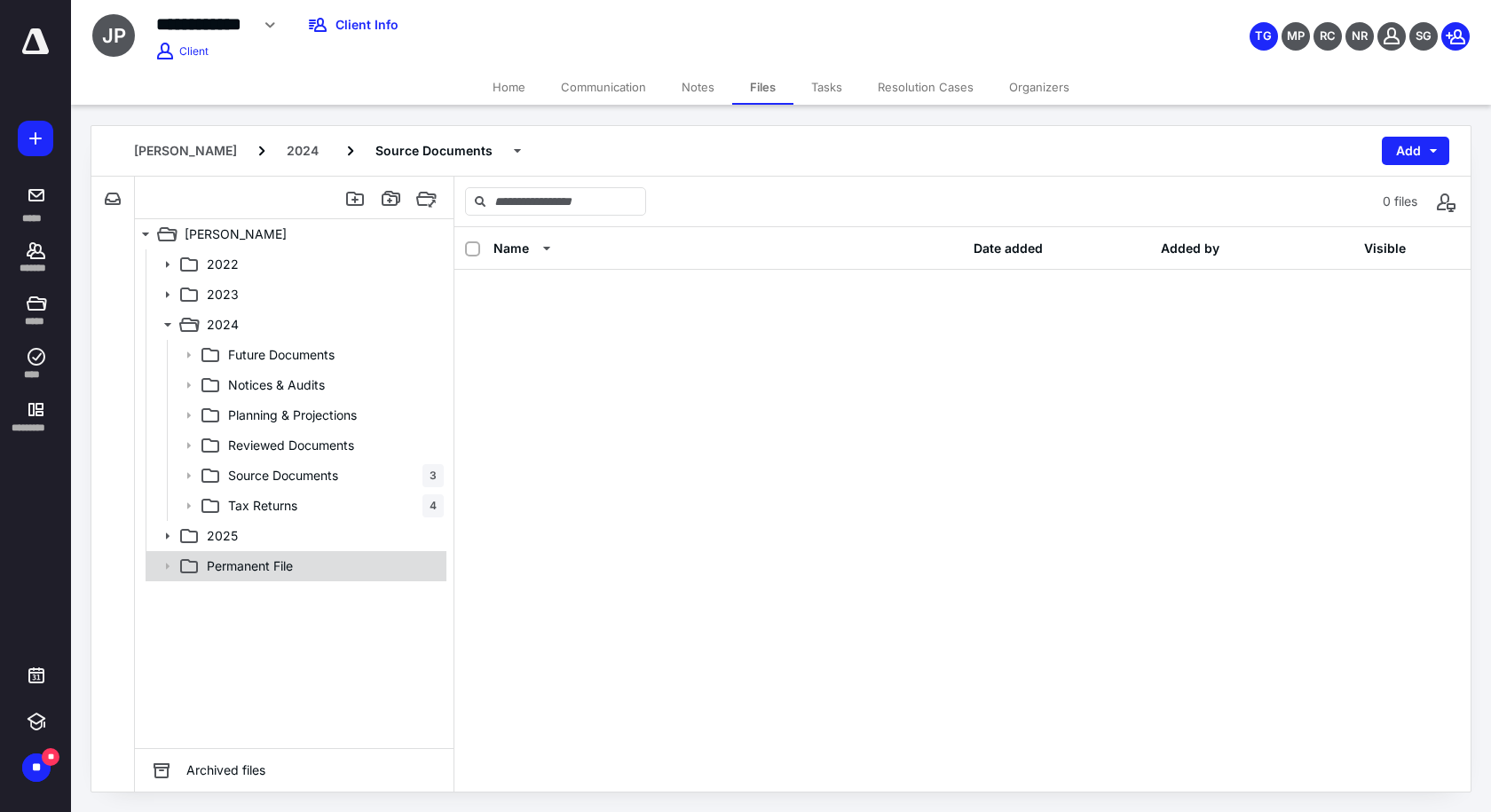click on "Permanent File" at bounding box center (321, 566) 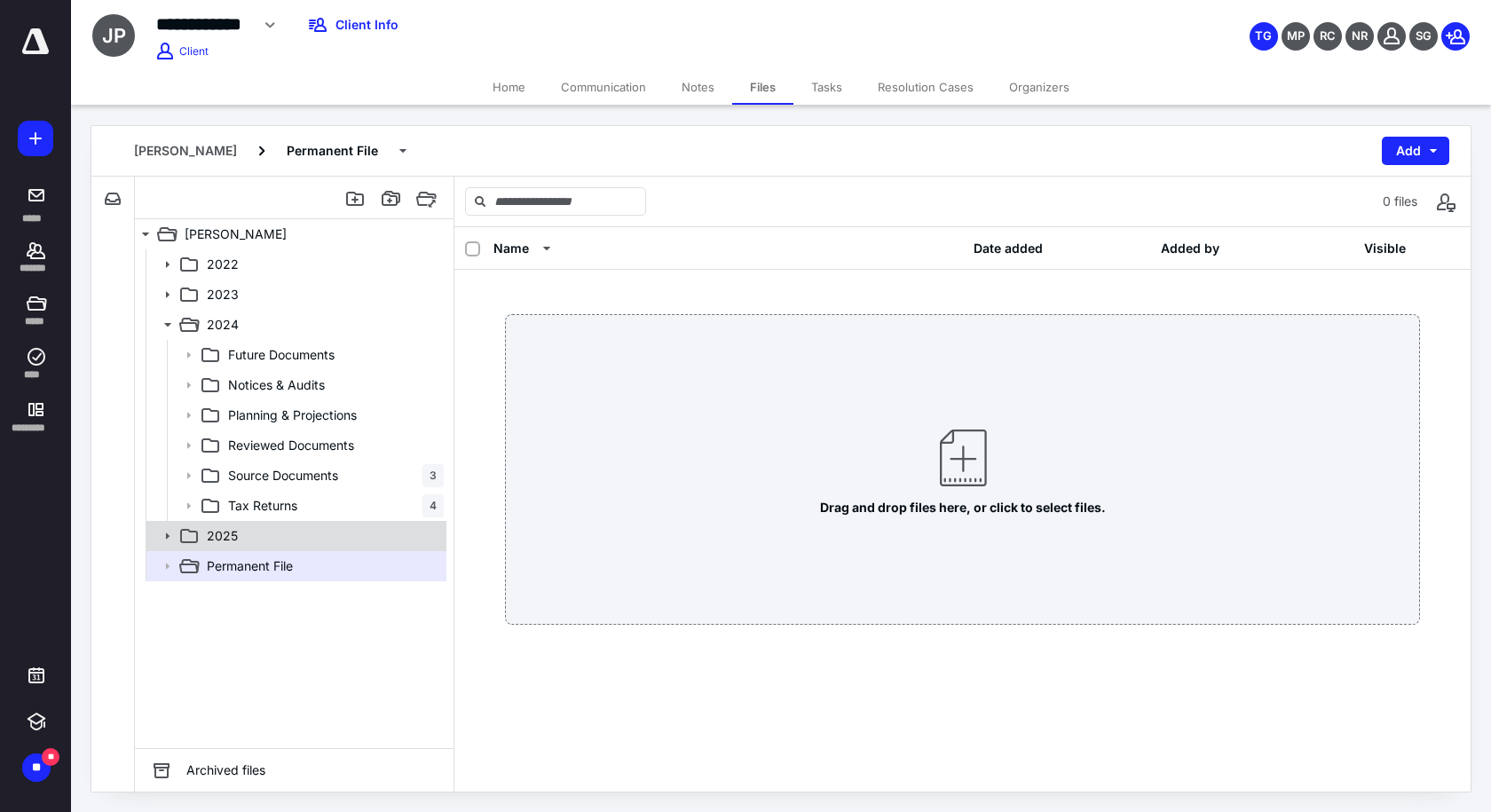 click on "2025" at bounding box center (295, 536) 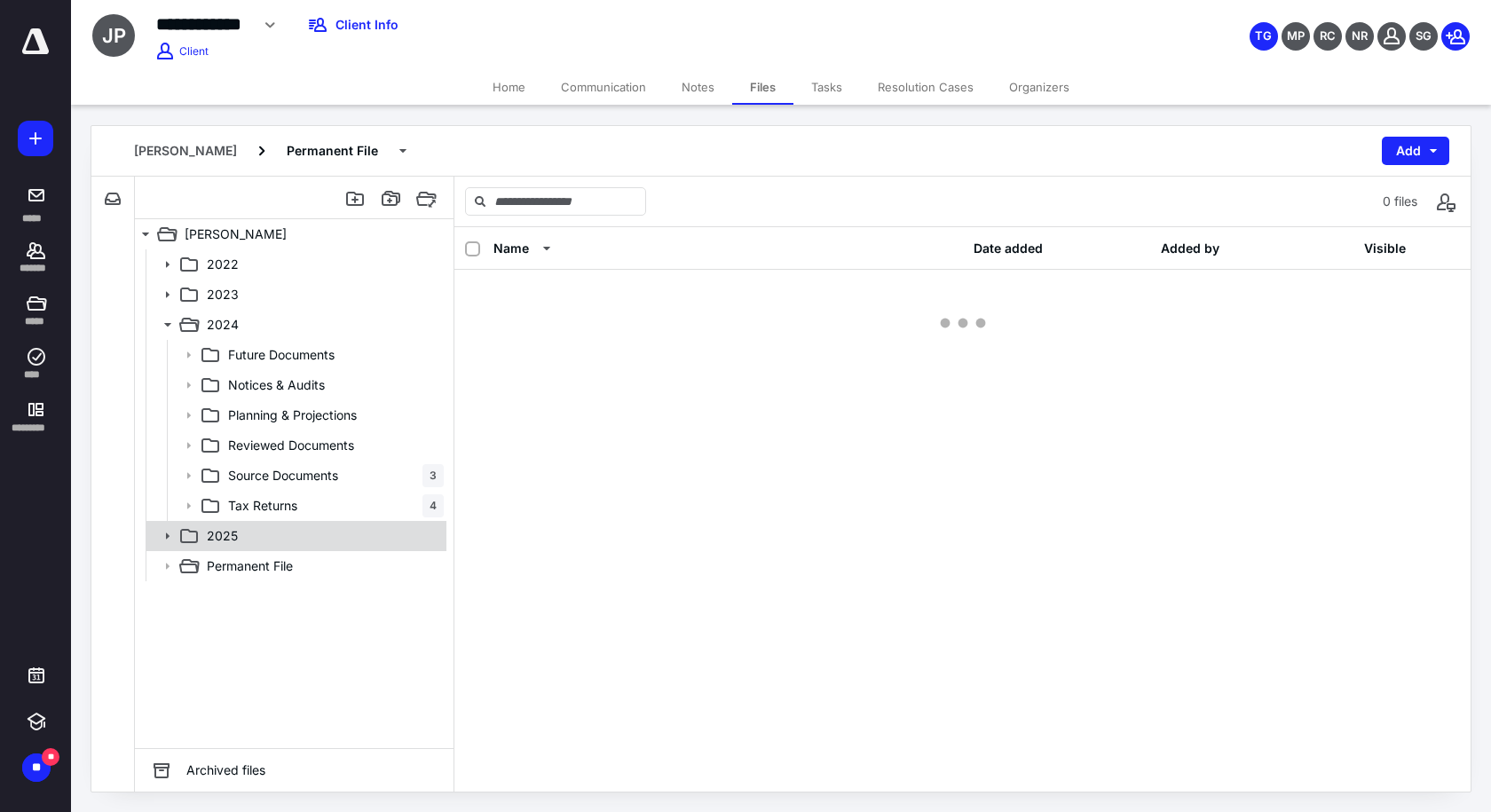 click on "2025" at bounding box center (295, 536) 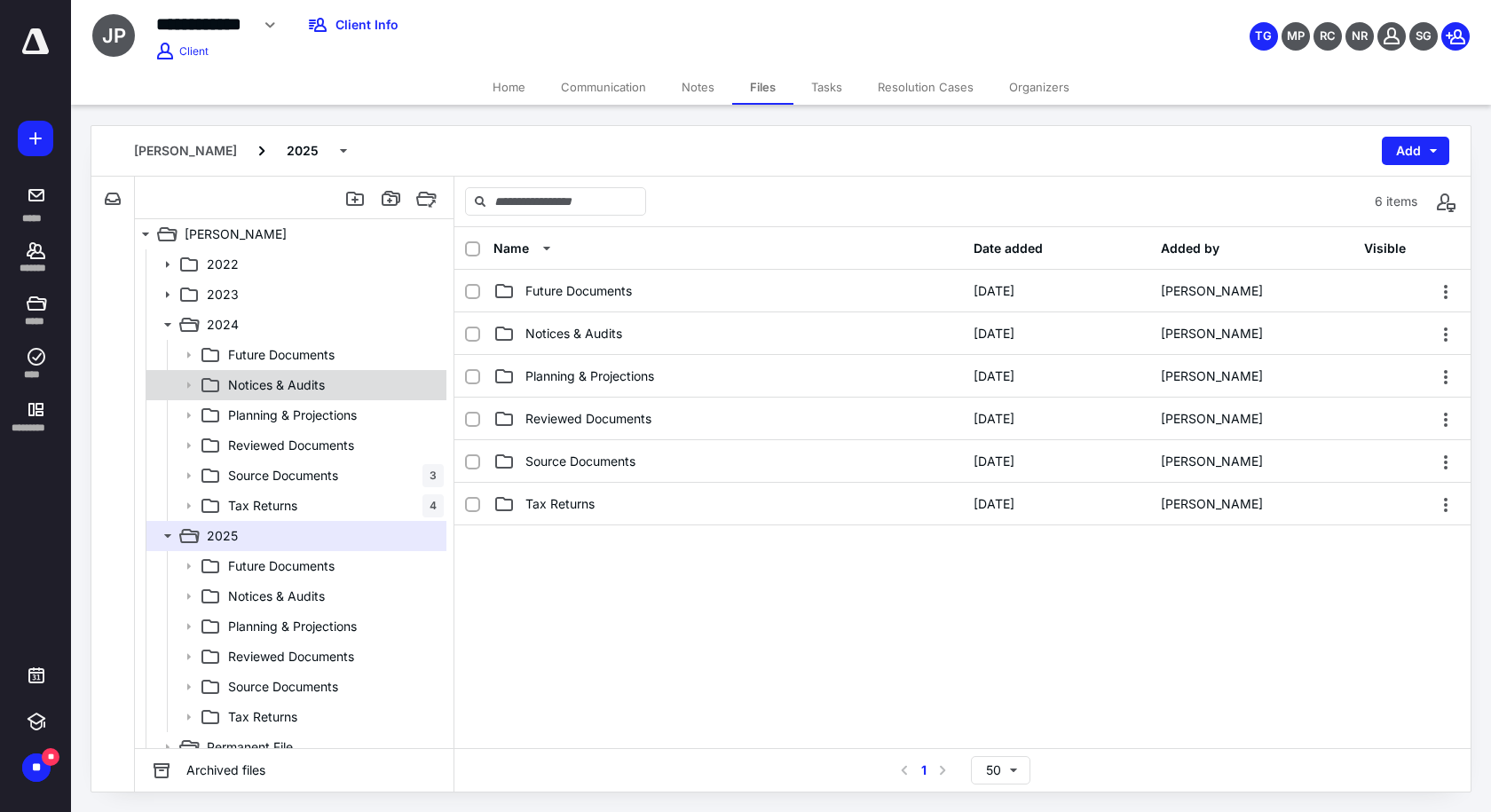 click on "Notices & Audits" at bounding box center (332, 385) 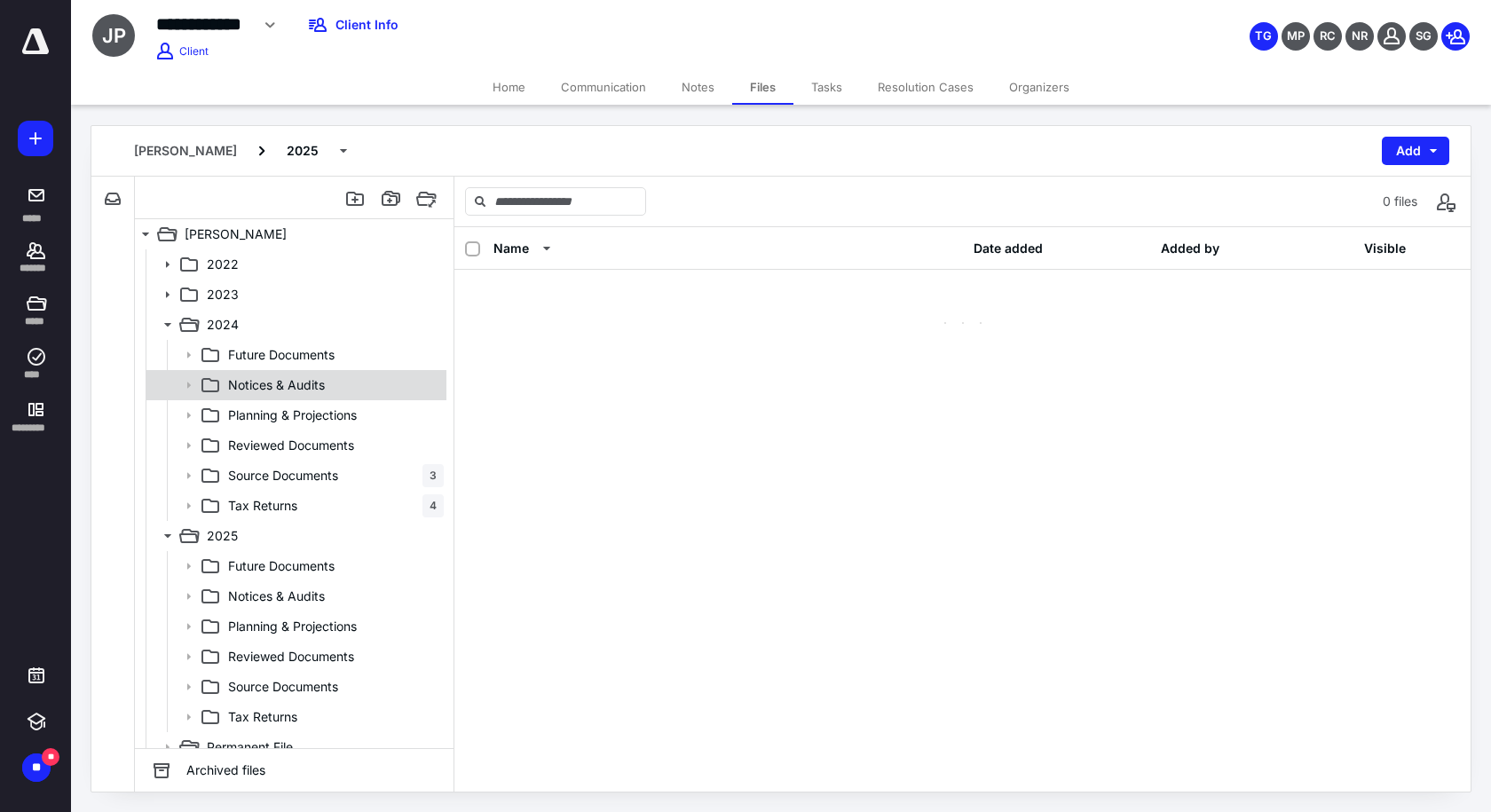 click on "Notices & Audits" at bounding box center [332, 385] 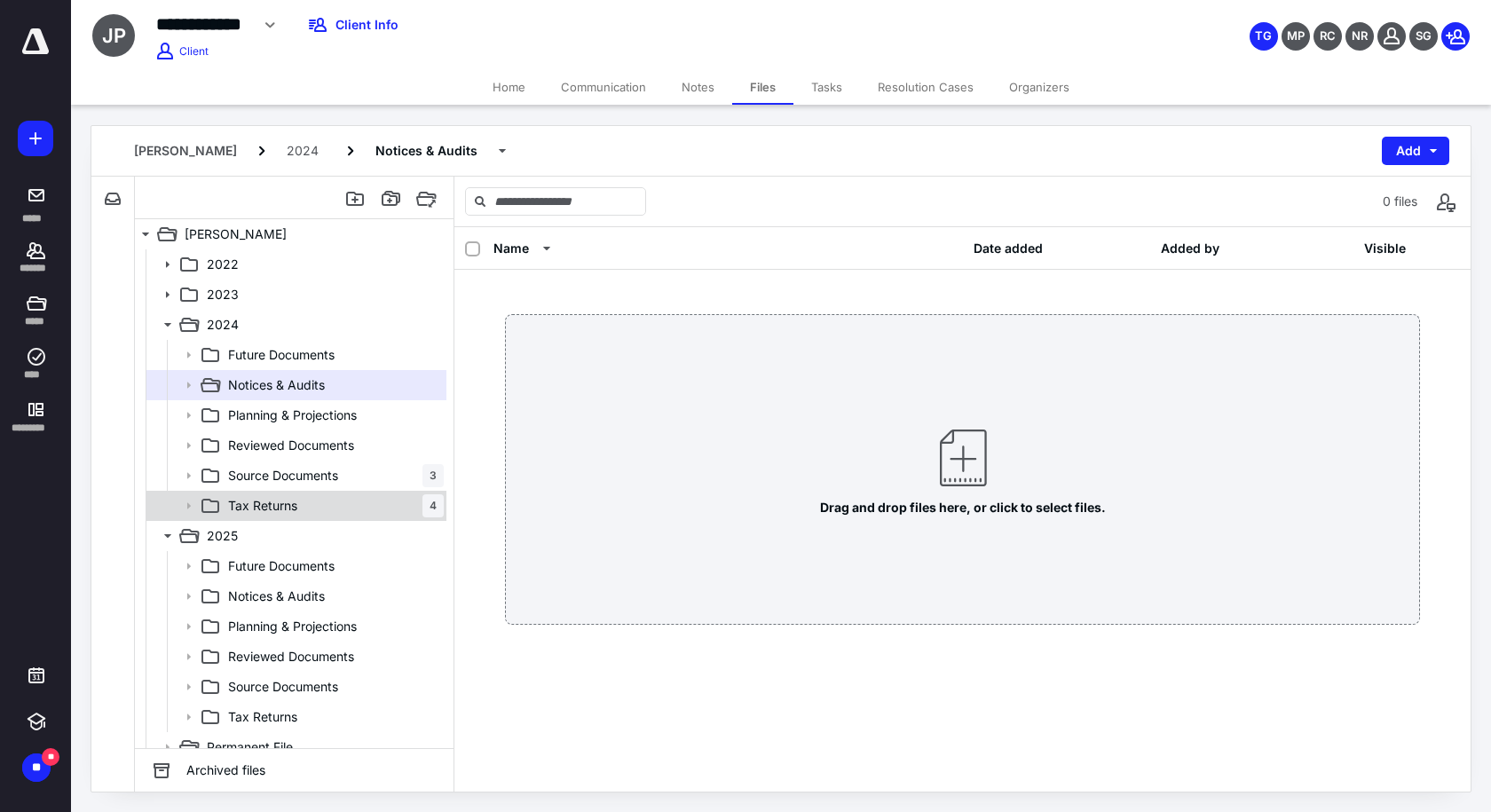 click on "Tax Returns 4" at bounding box center (332, 506) 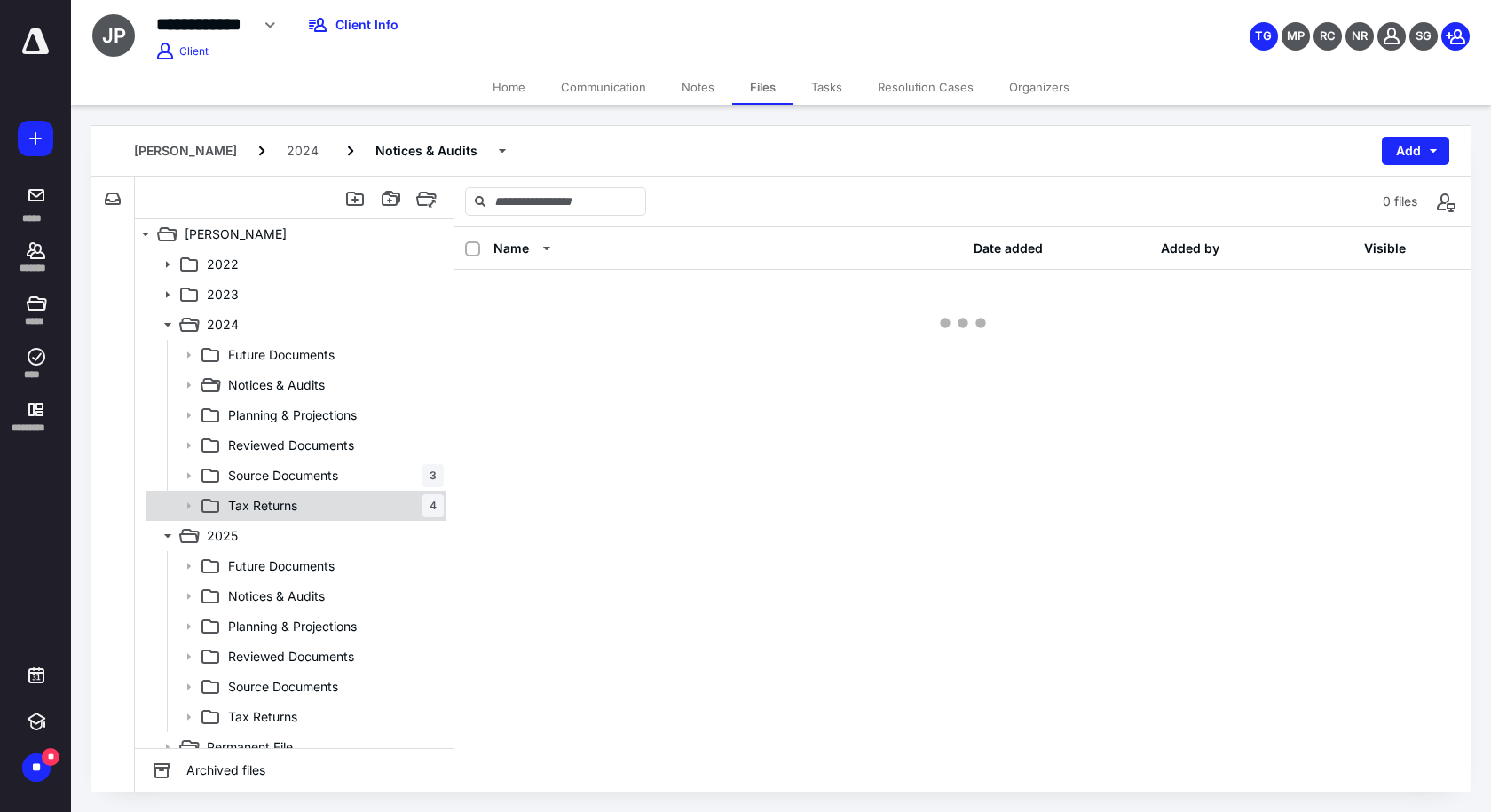 click on "Tax Returns 4" at bounding box center (332, 506) 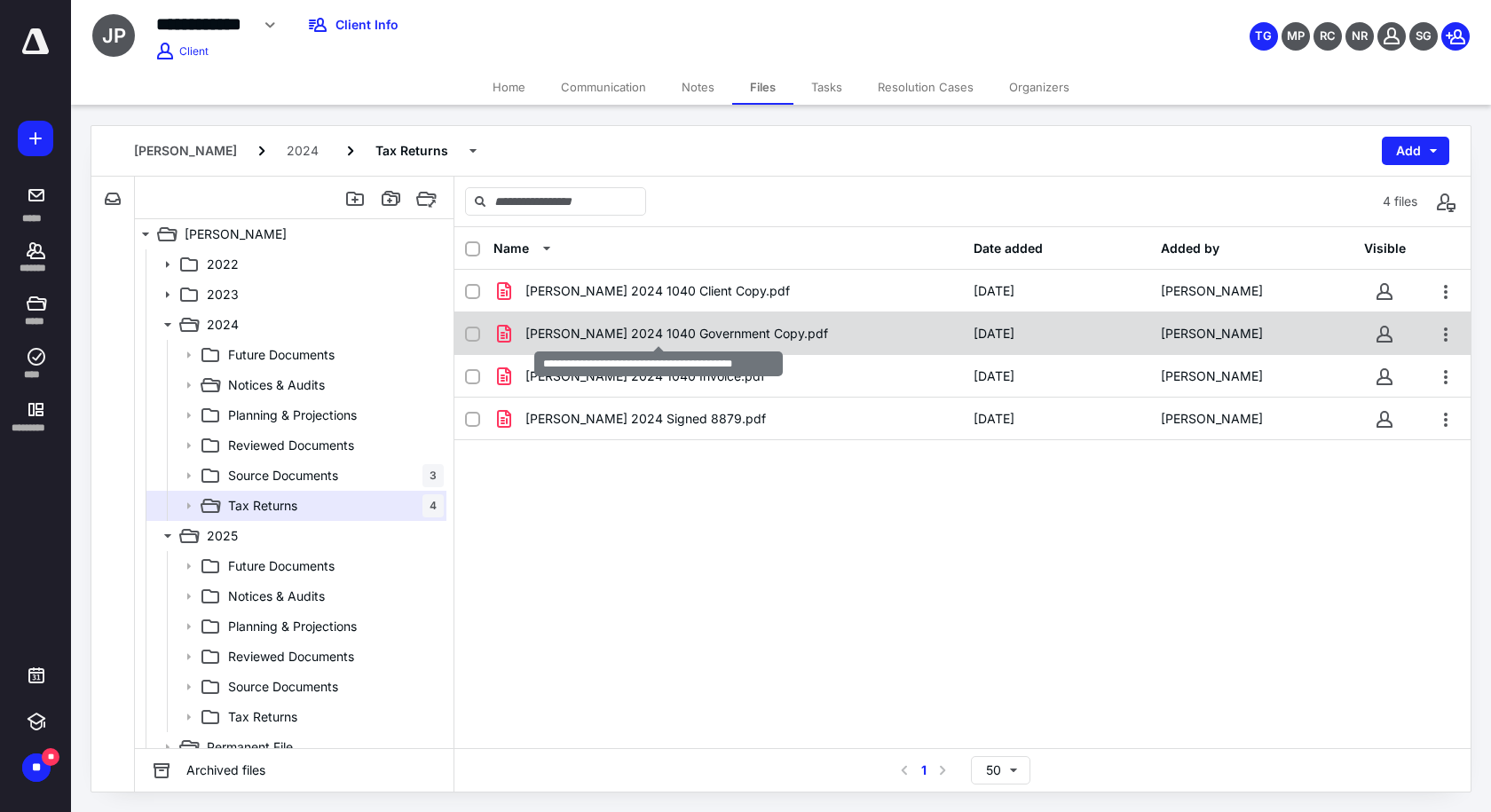 click on "[PERSON_NAME] 2024 1040 Government Copy.pdf" at bounding box center (676, 334) 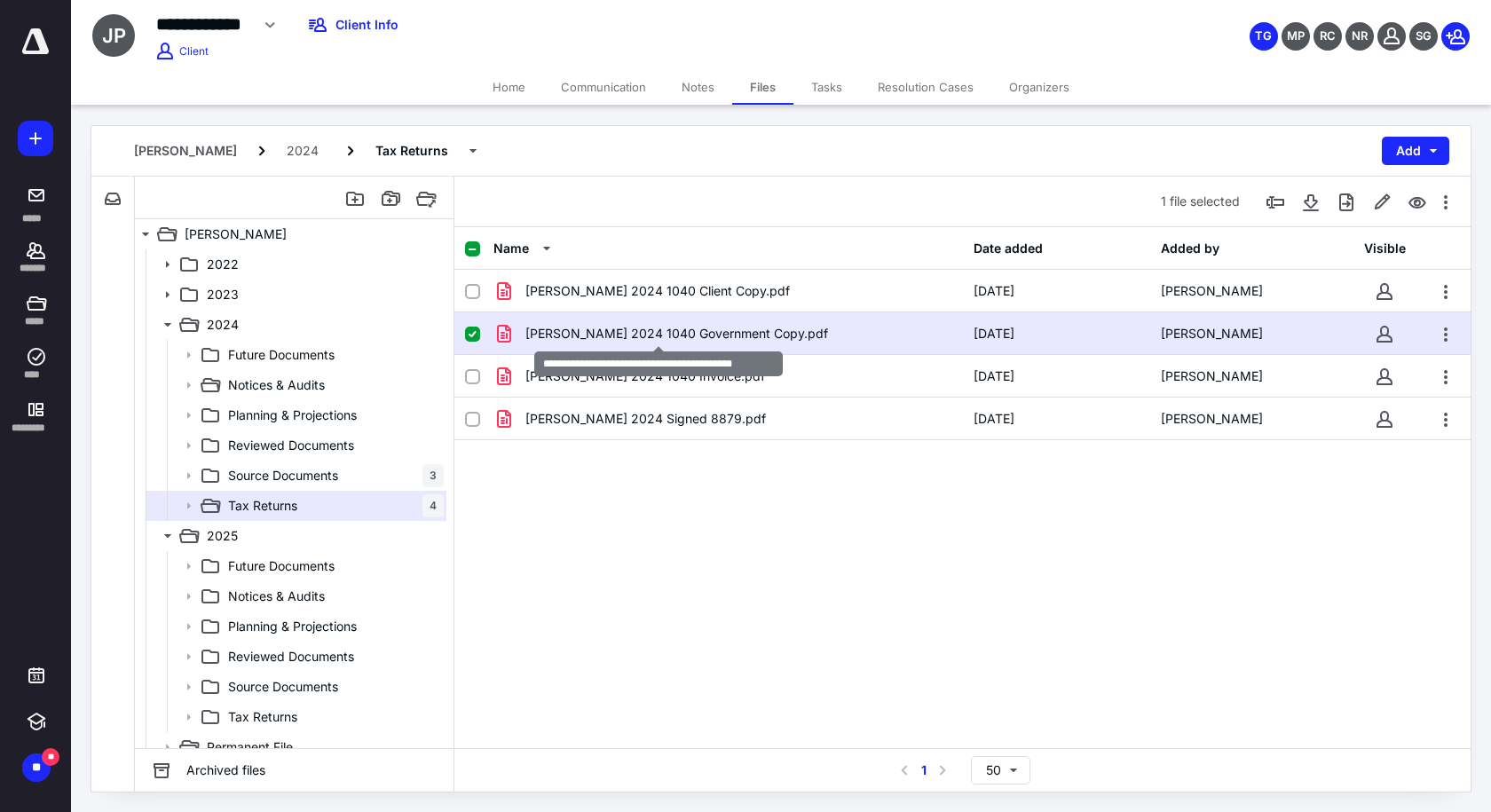 click on "[PERSON_NAME] 2024 1040 Government Copy.pdf" at bounding box center (676, 334) 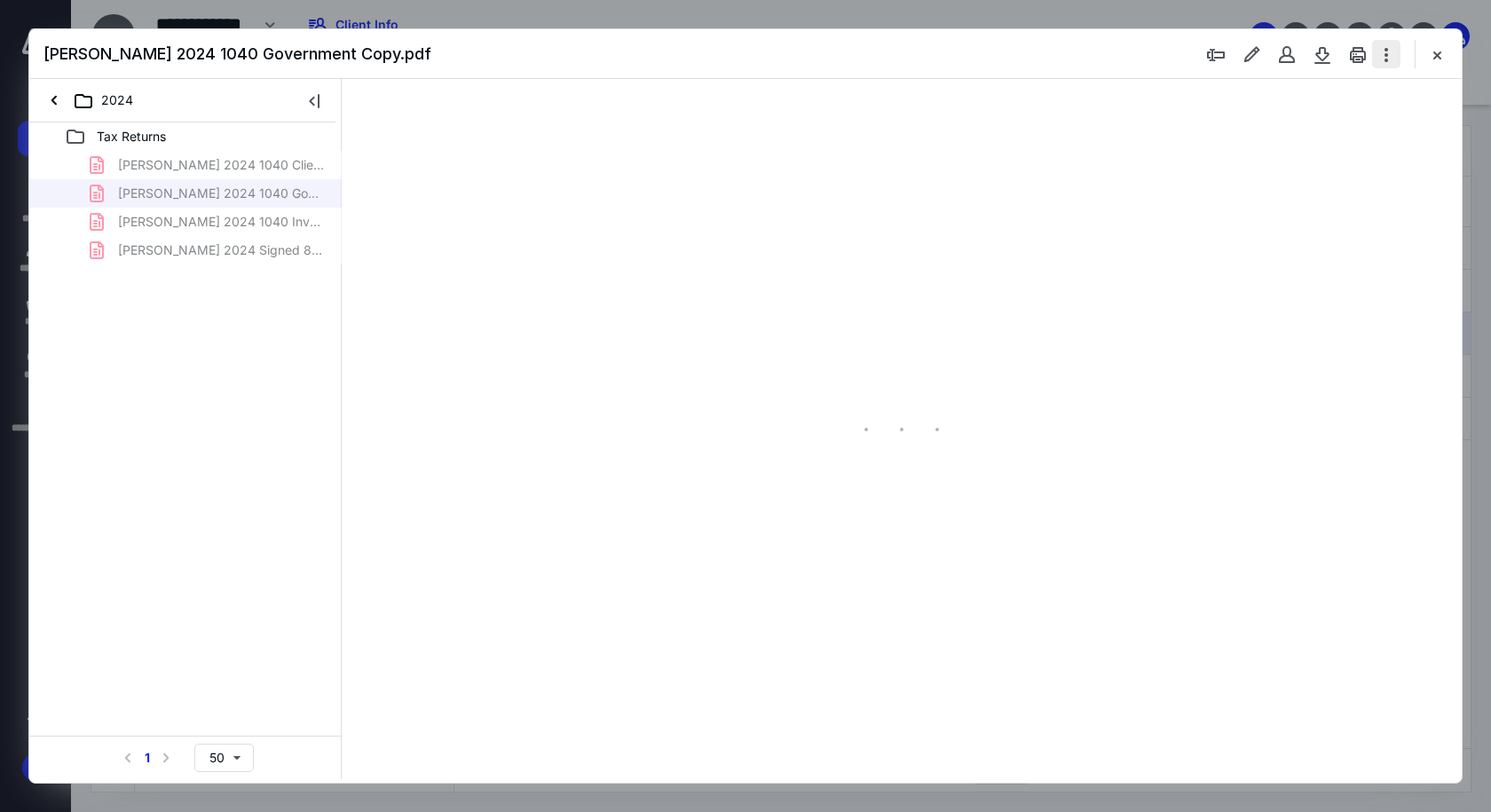 click at bounding box center [1386, 54] 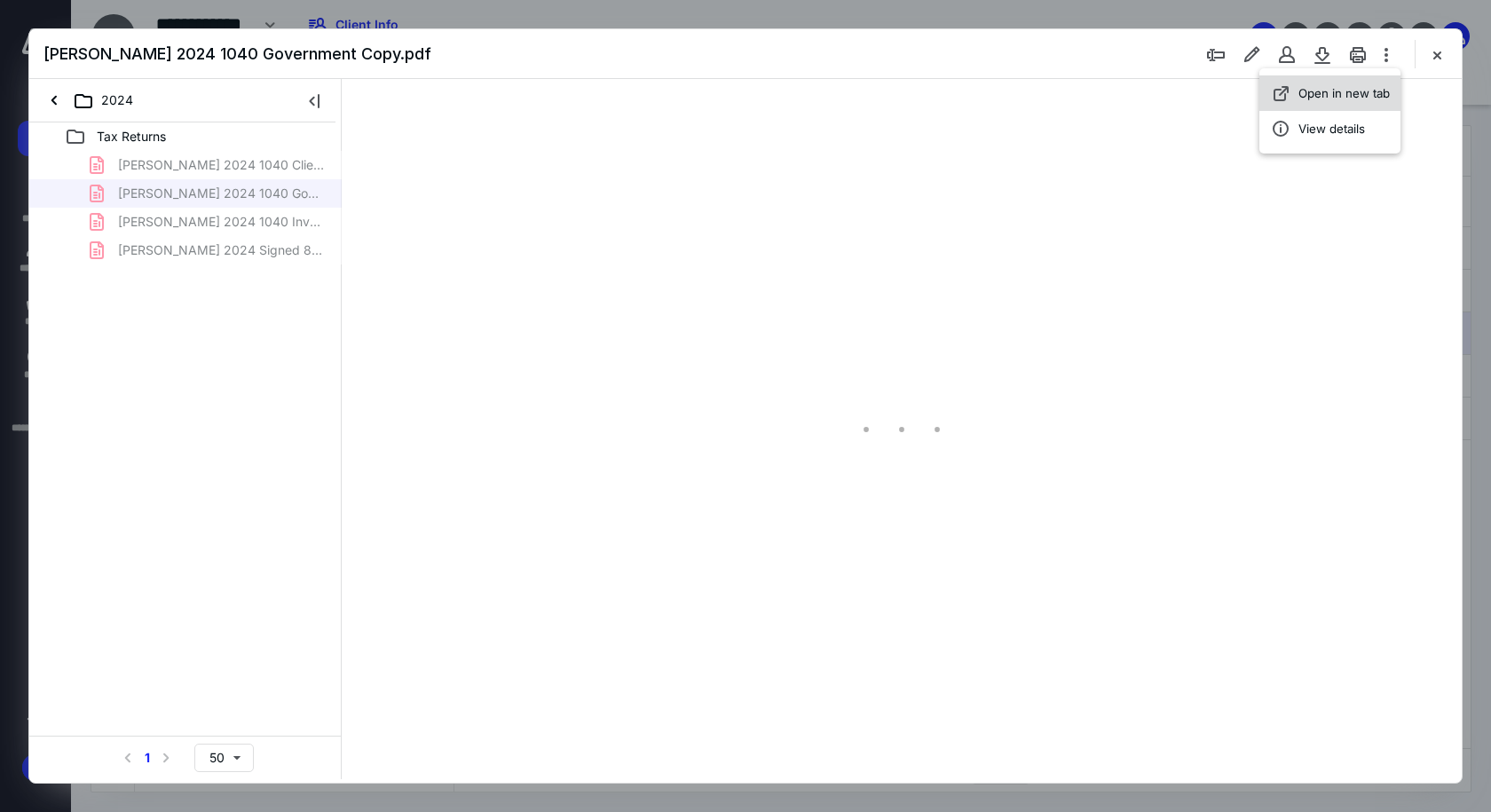 click on "Open in new tab" at bounding box center [1344, 93] 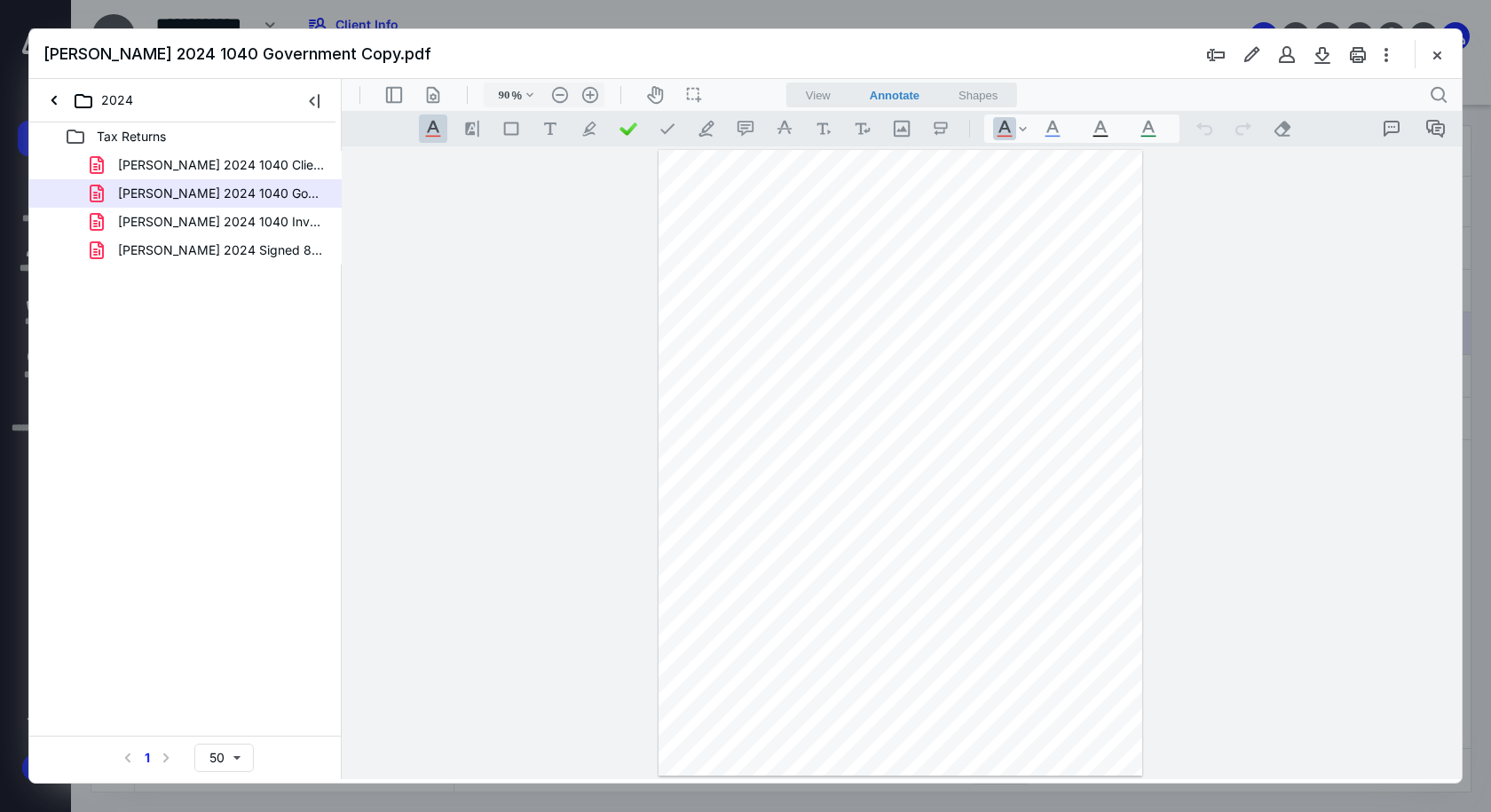 scroll, scrollTop: 0, scrollLeft: 0, axis: both 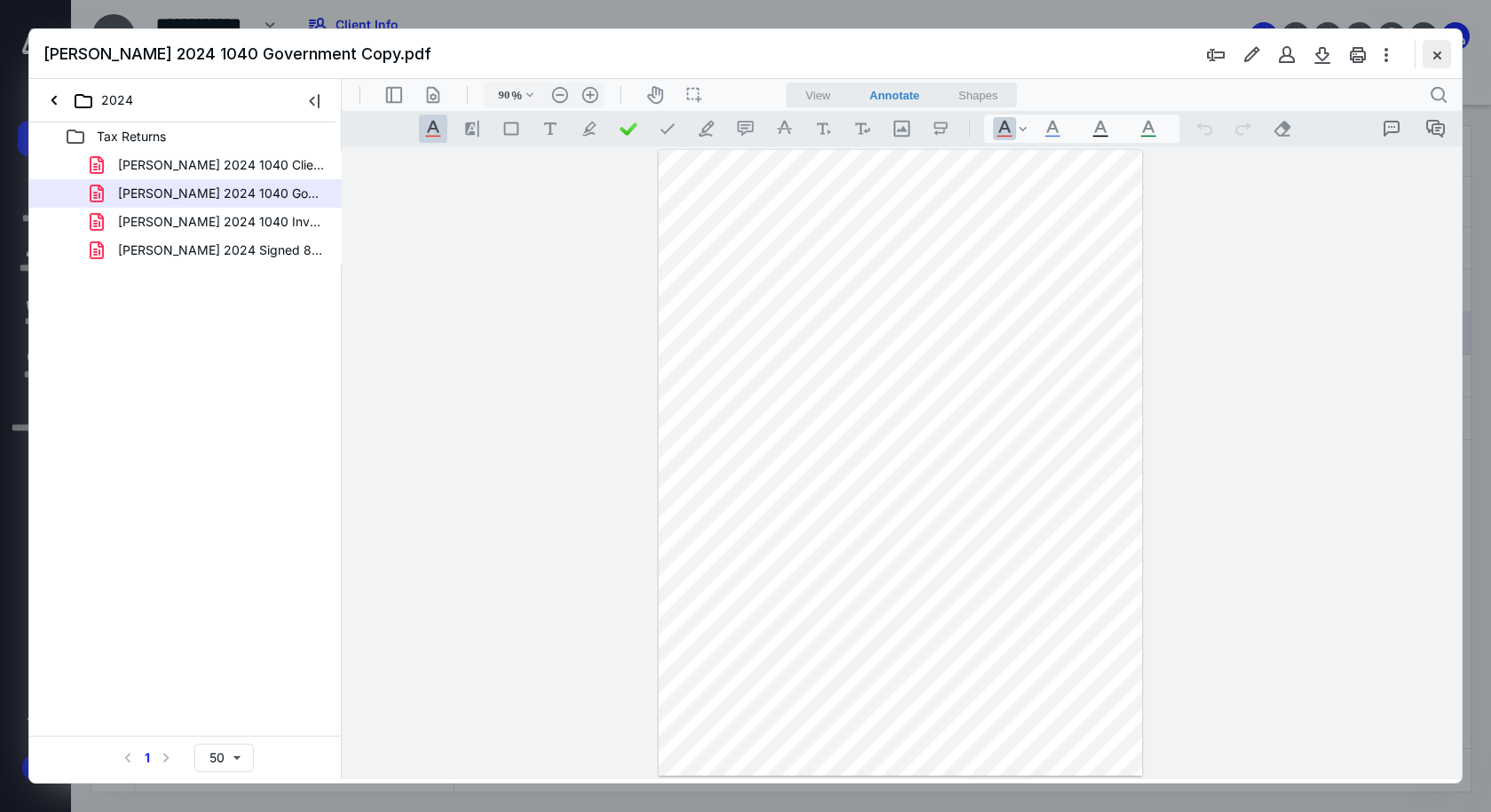 click at bounding box center (1437, 54) 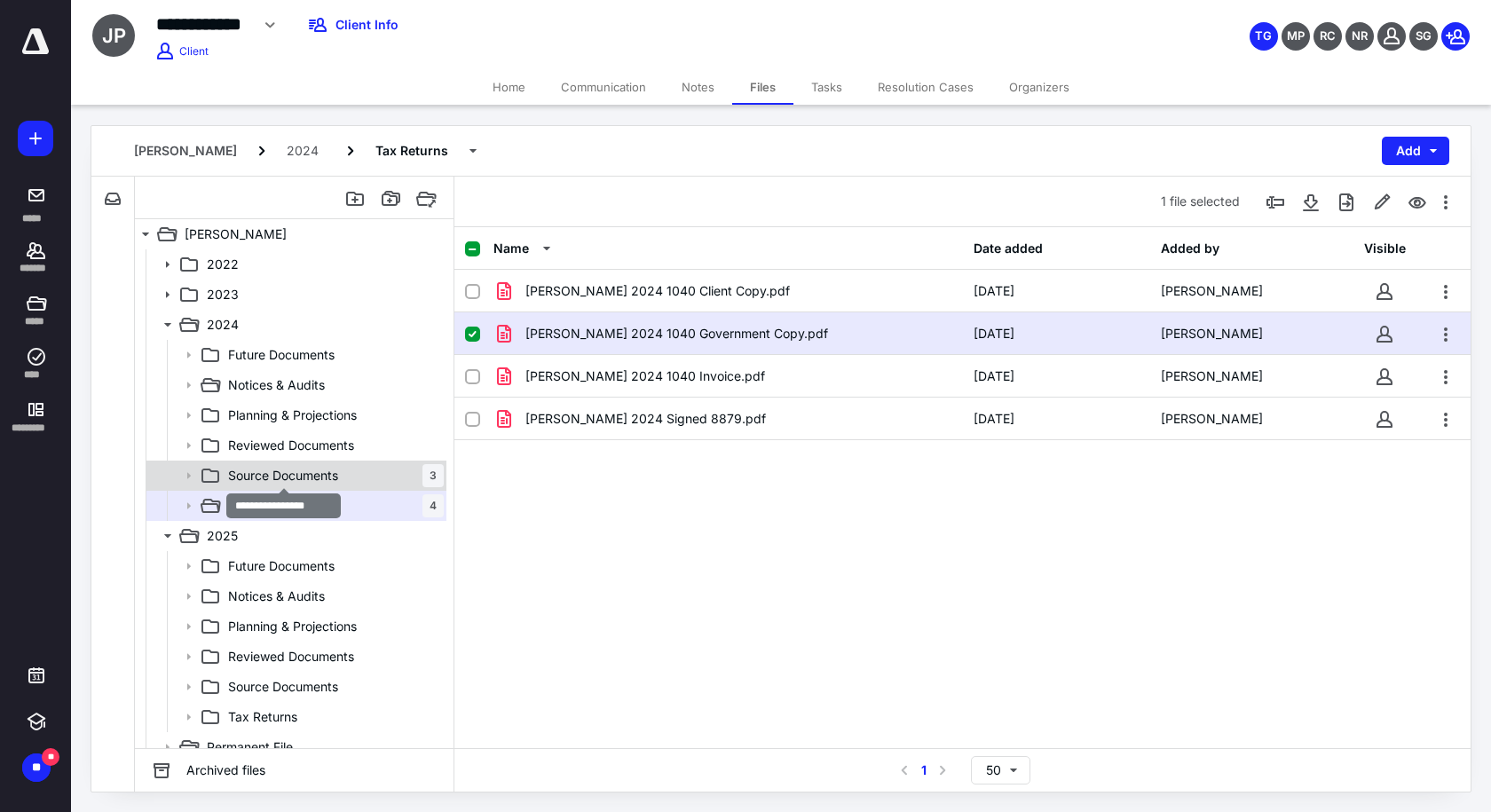 click on "Source Documents" at bounding box center [283, 476] 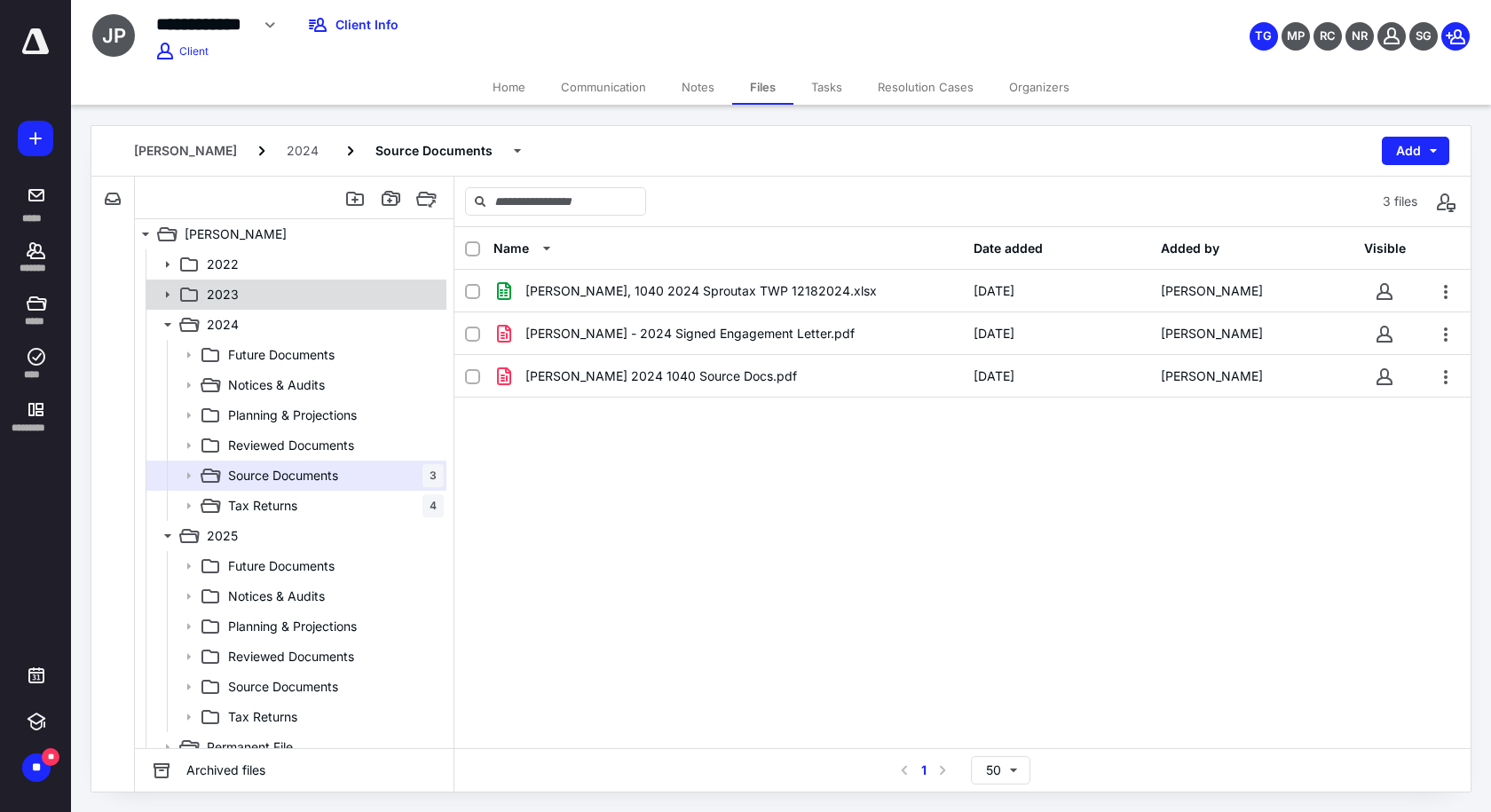 click on "2023" at bounding box center [321, 295] 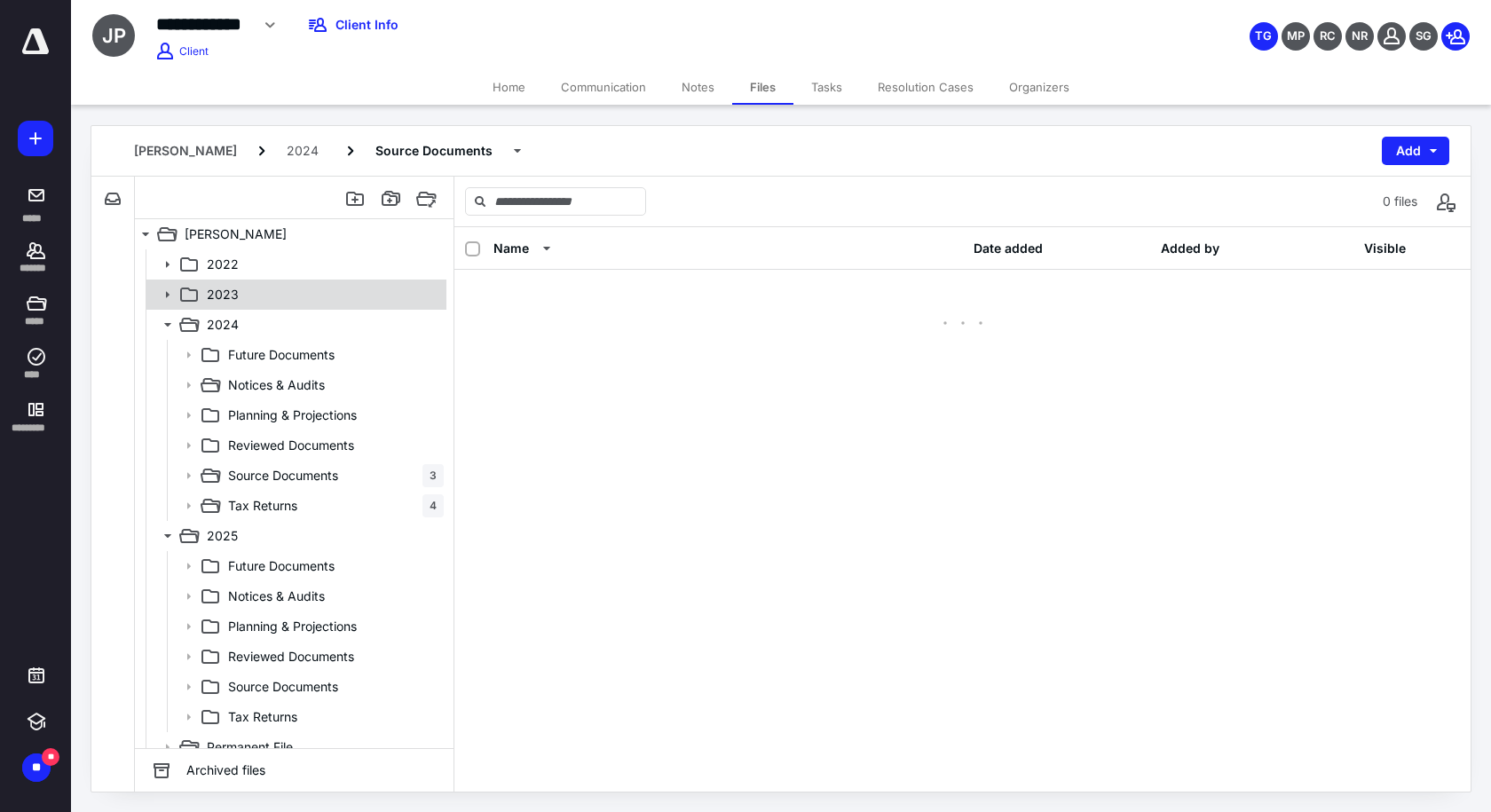 click on "2023" at bounding box center (321, 295) 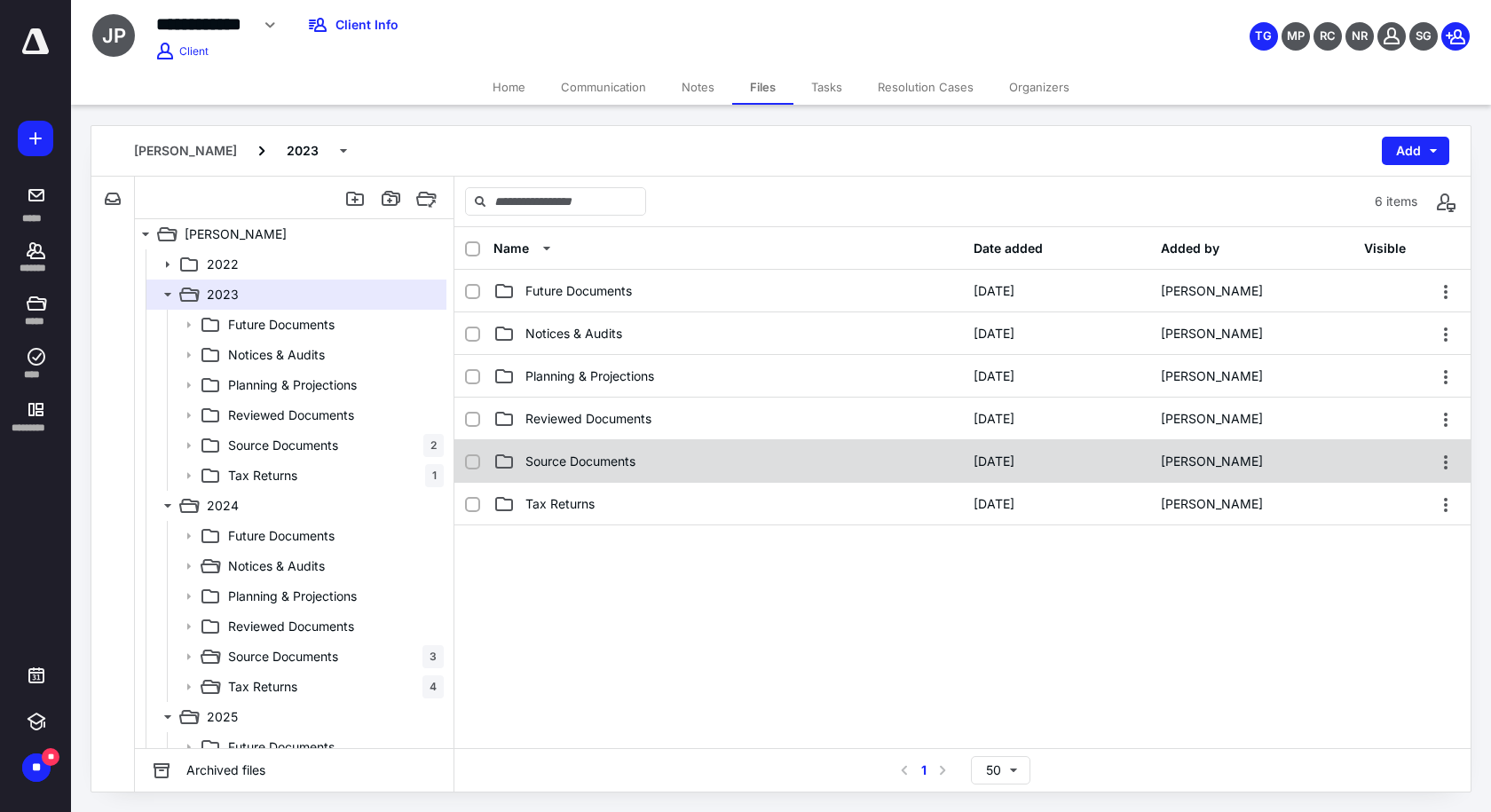 click on "Source Documents" at bounding box center (580, 461) 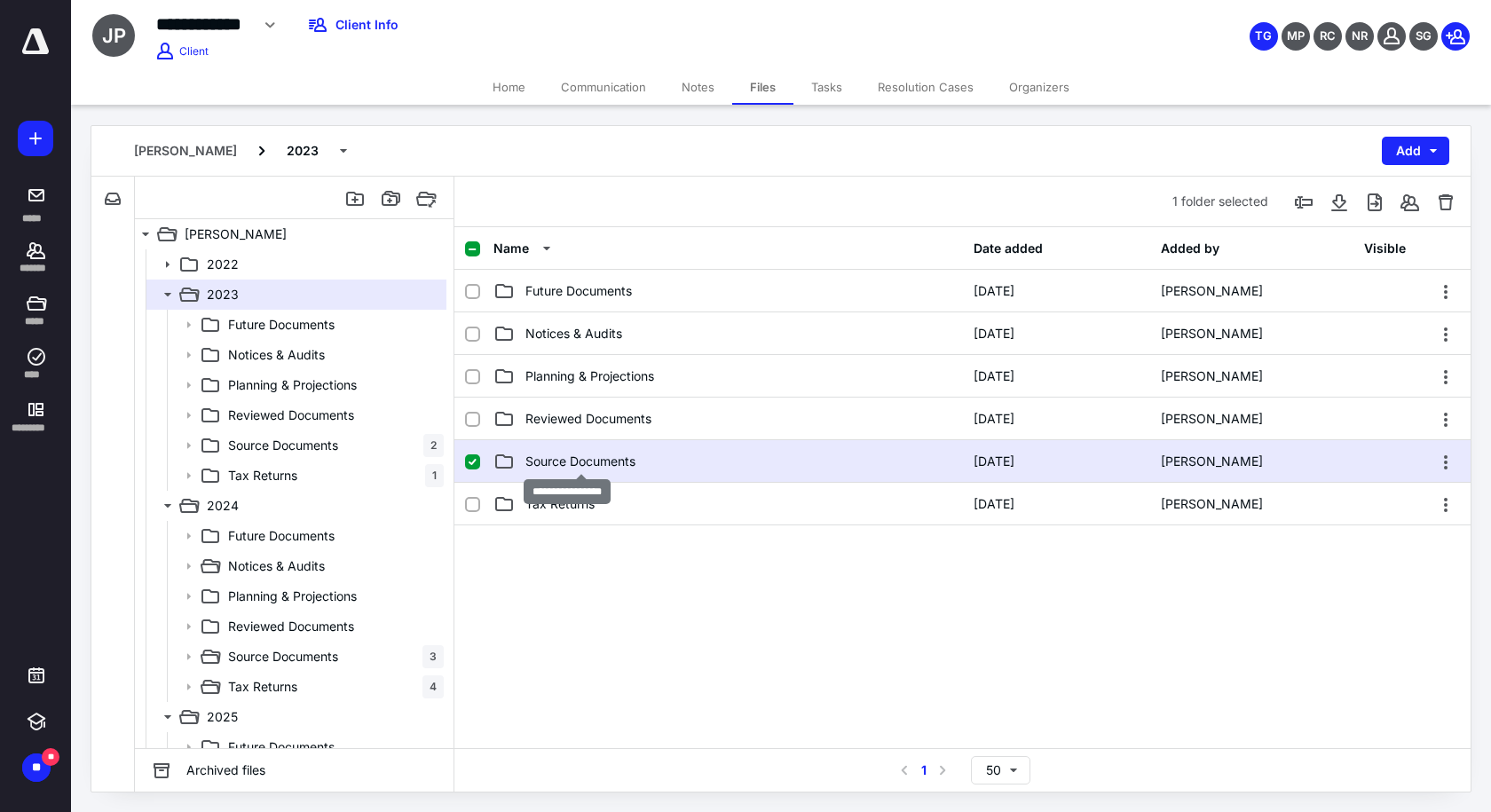 checkbox on "true" 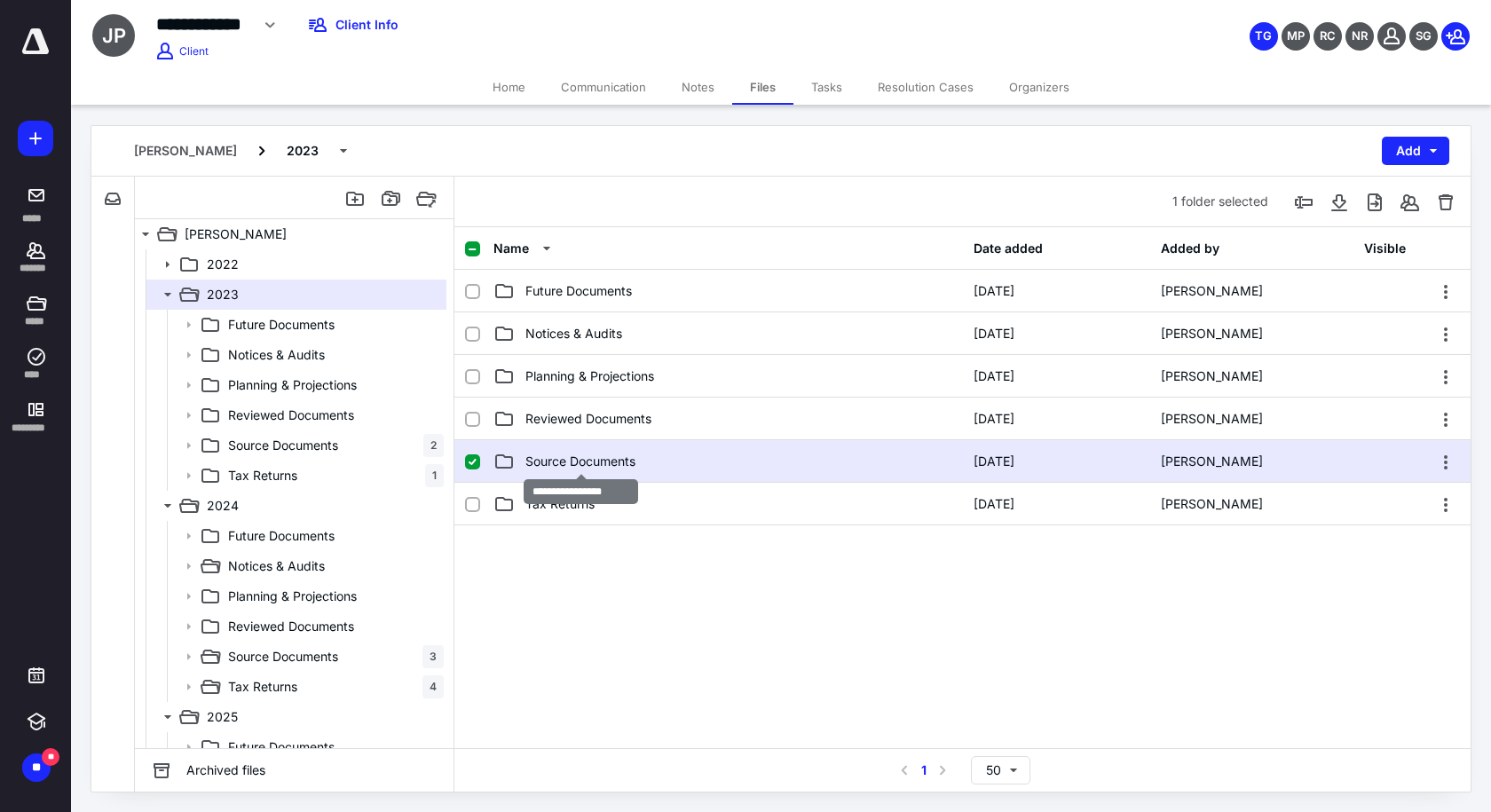 click on "Source Documents" at bounding box center [580, 461] 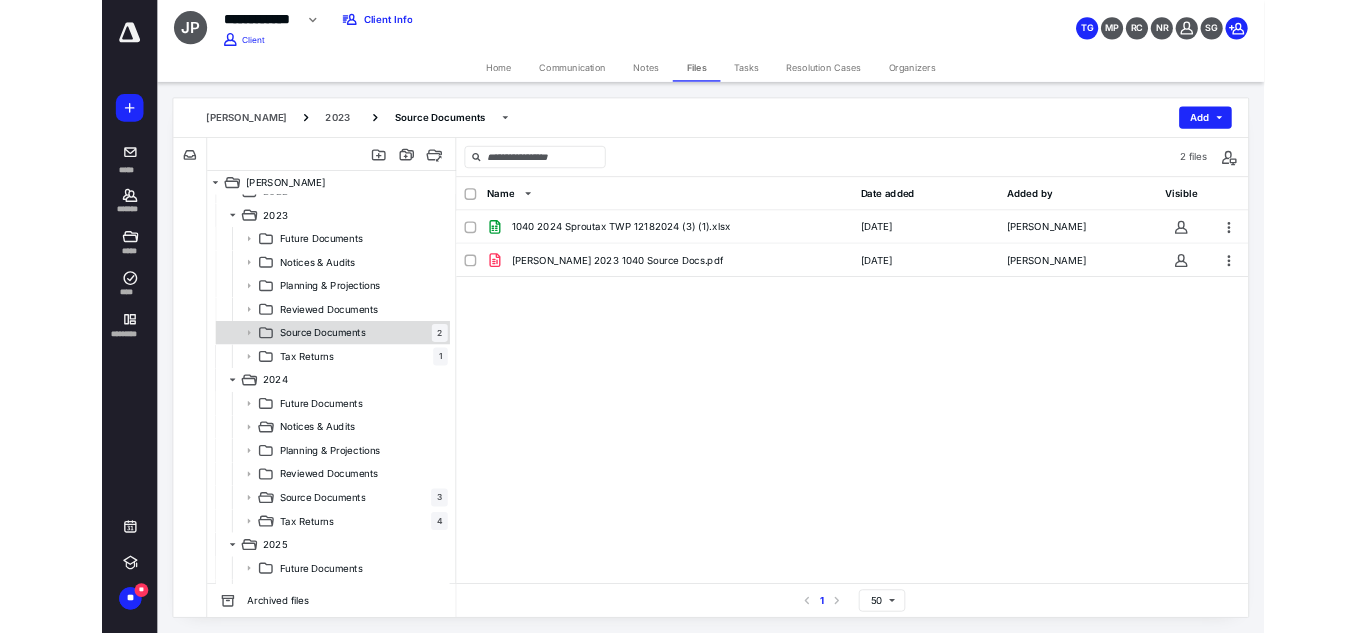 scroll, scrollTop: 0, scrollLeft: 0, axis: both 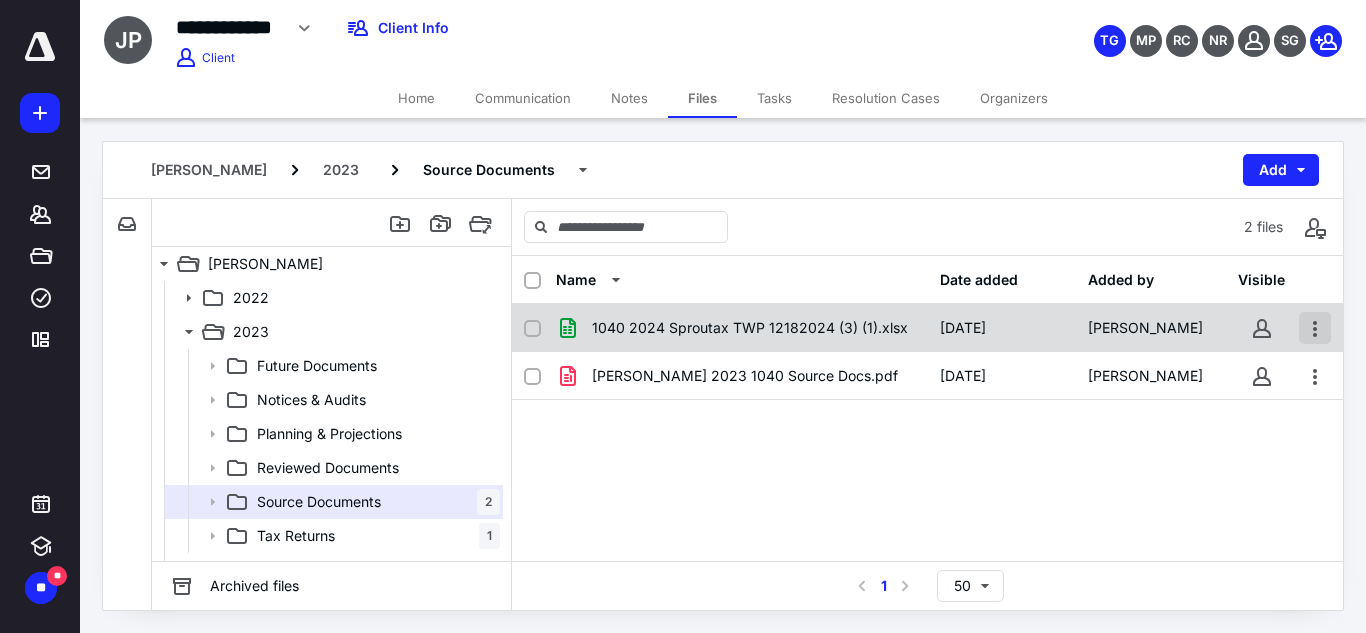 click at bounding box center [1315, 328] 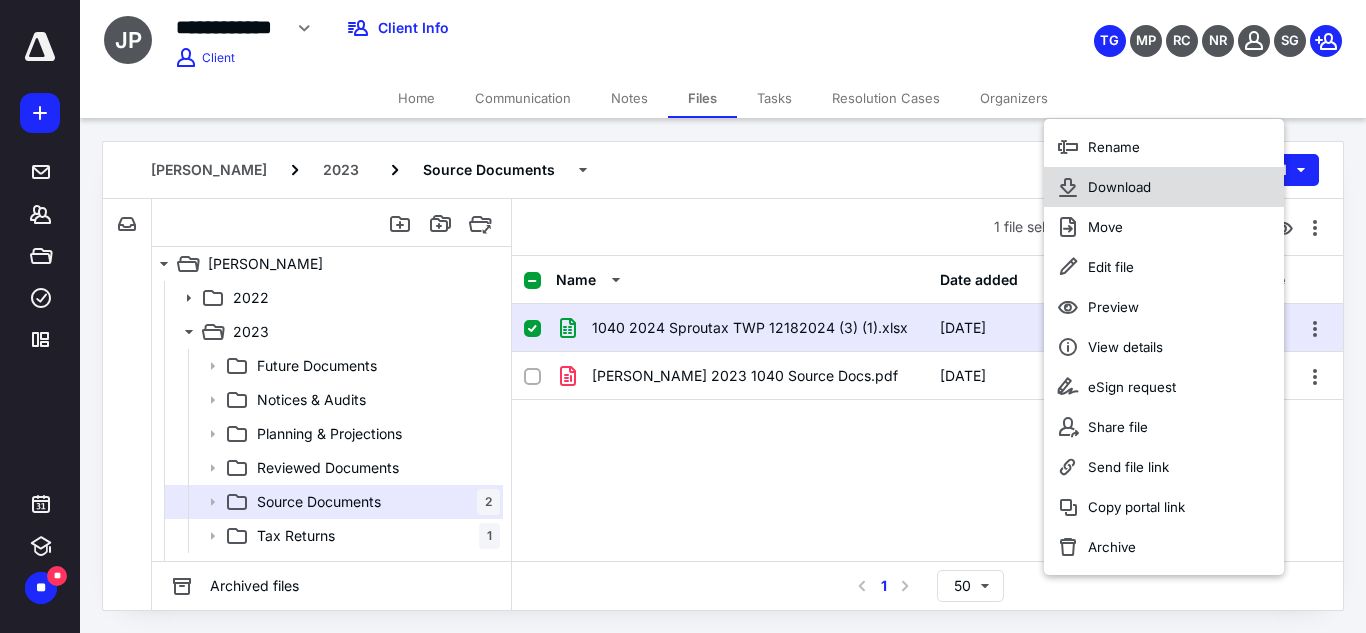click on "Download" at bounding box center [1119, 187] 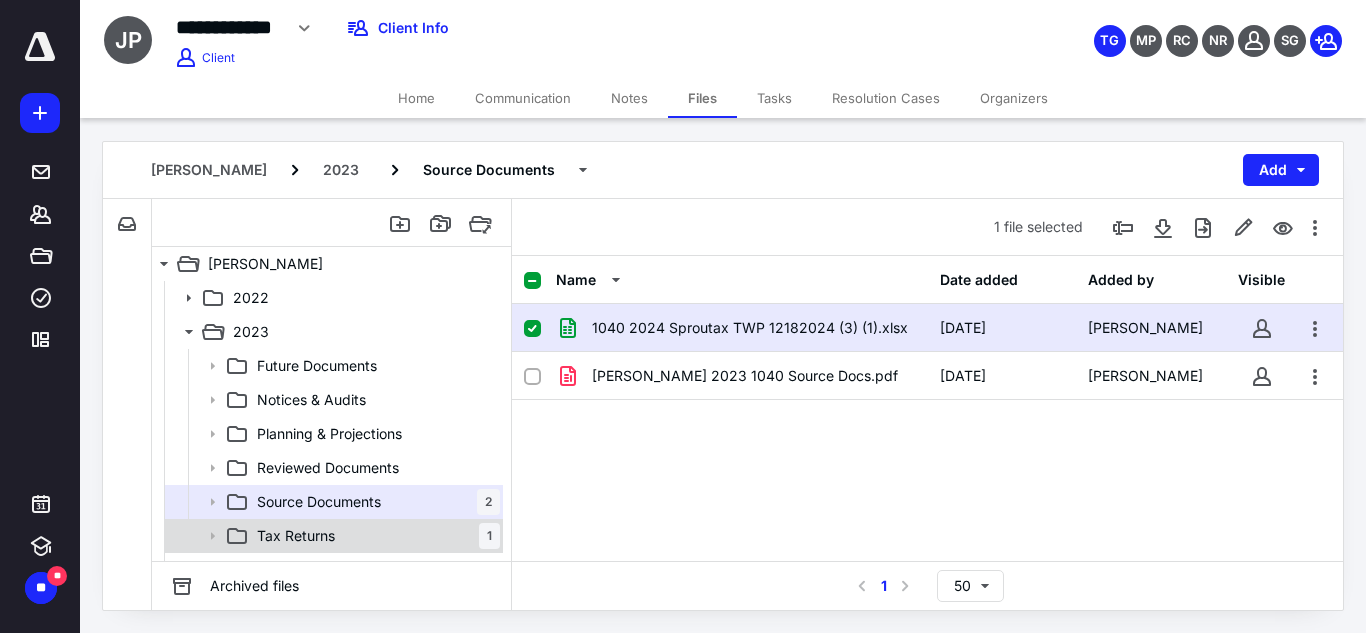 click on "Tax Returns 1" at bounding box center (374, 536) 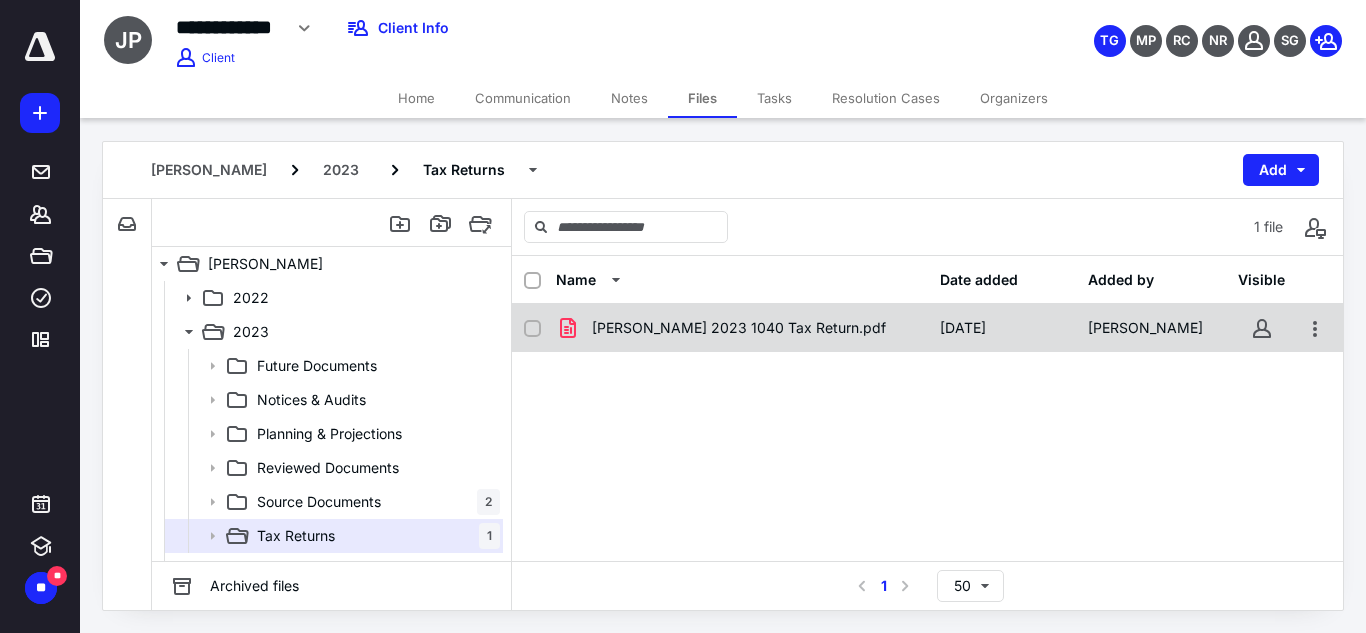 click on "[PERSON_NAME] 2023 1040 Tax Return.pdf" at bounding box center [739, 328] 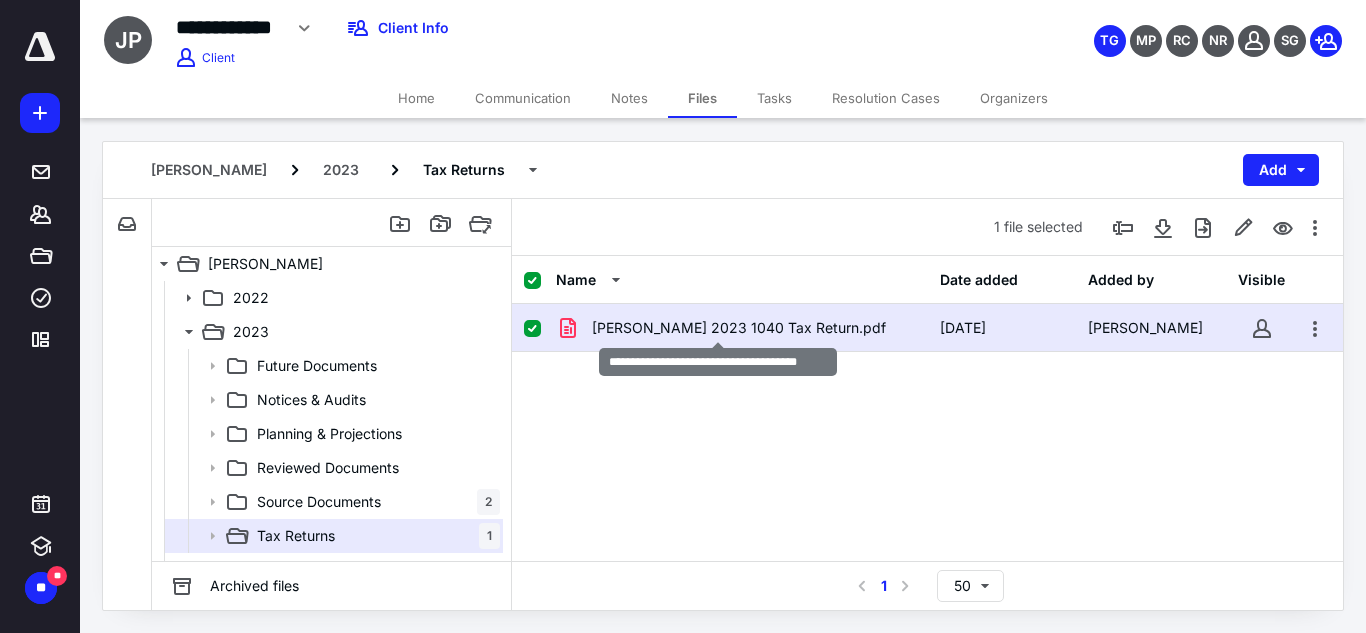 click on "[PERSON_NAME] 2023 1040 Tax Return.pdf" at bounding box center [739, 328] 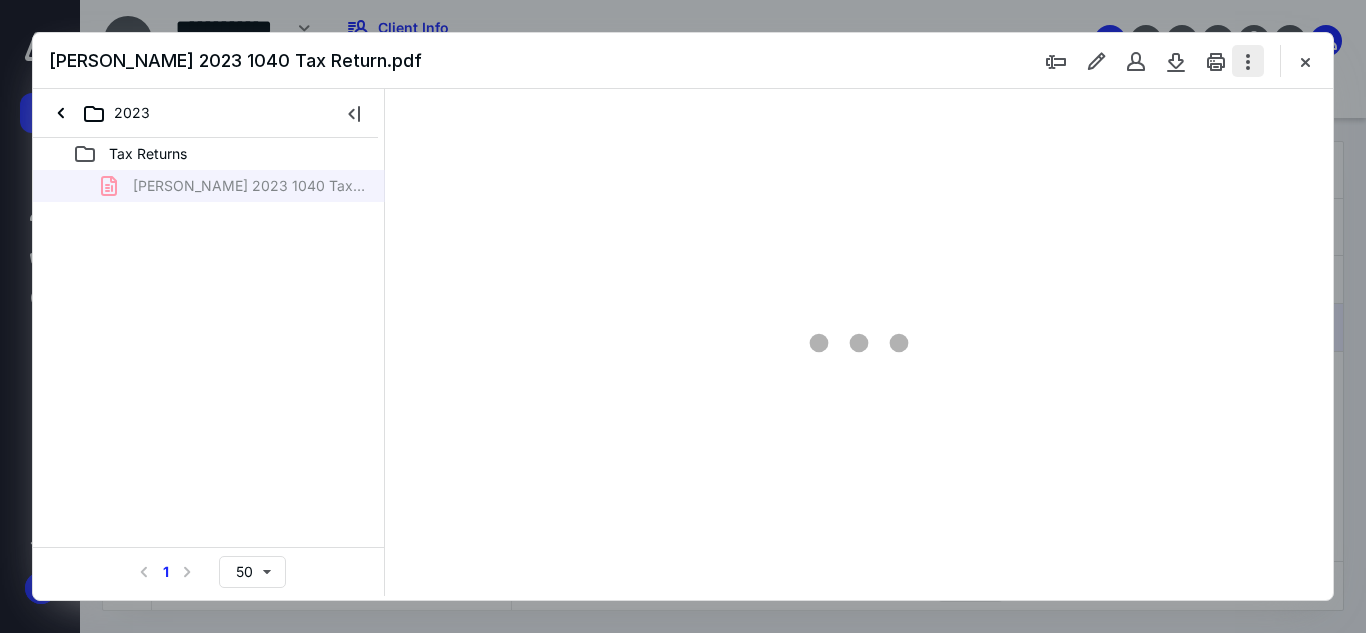 click at bounding box center [1248, 61] 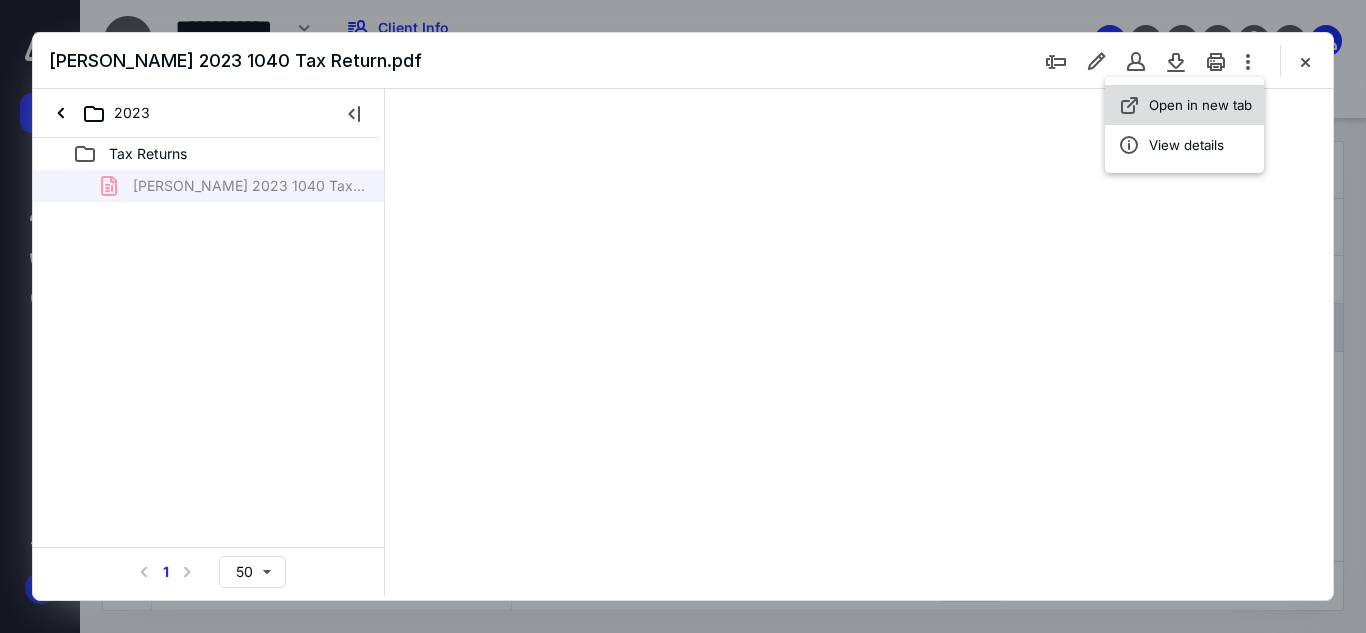 click on "Open in new tab" at bounding box center (1184, 105) 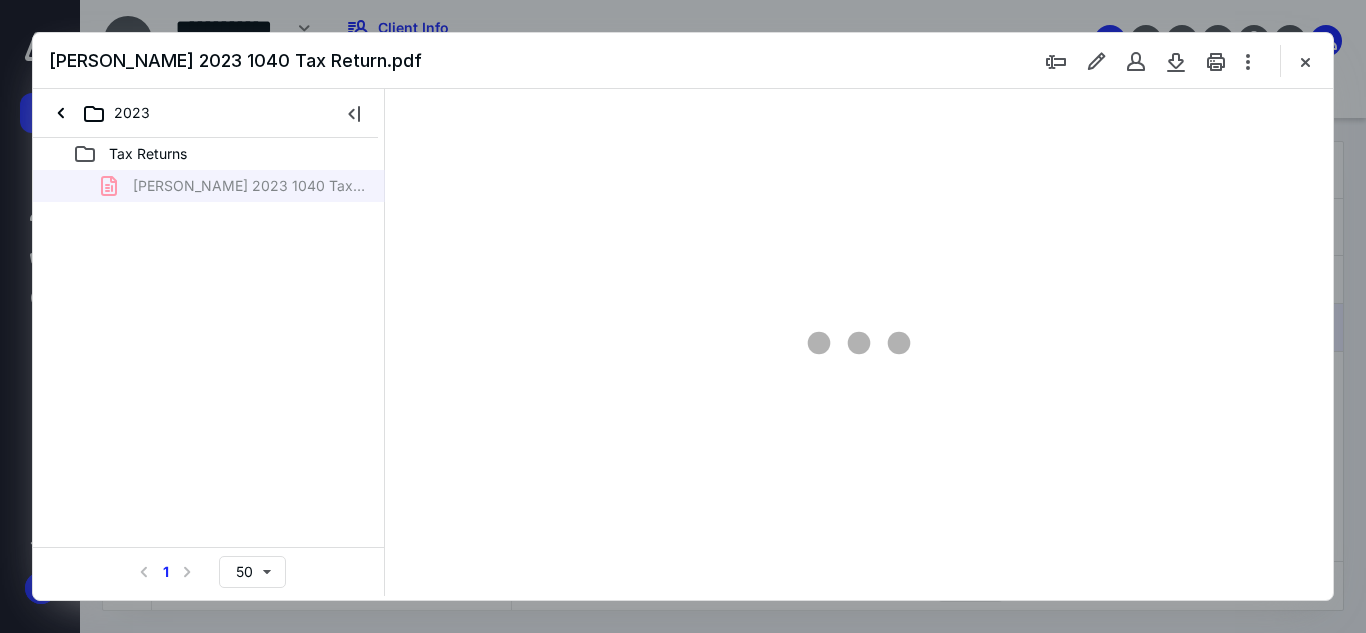 scroll, scrollTop: 0, scrollLeft: 0, axis: both 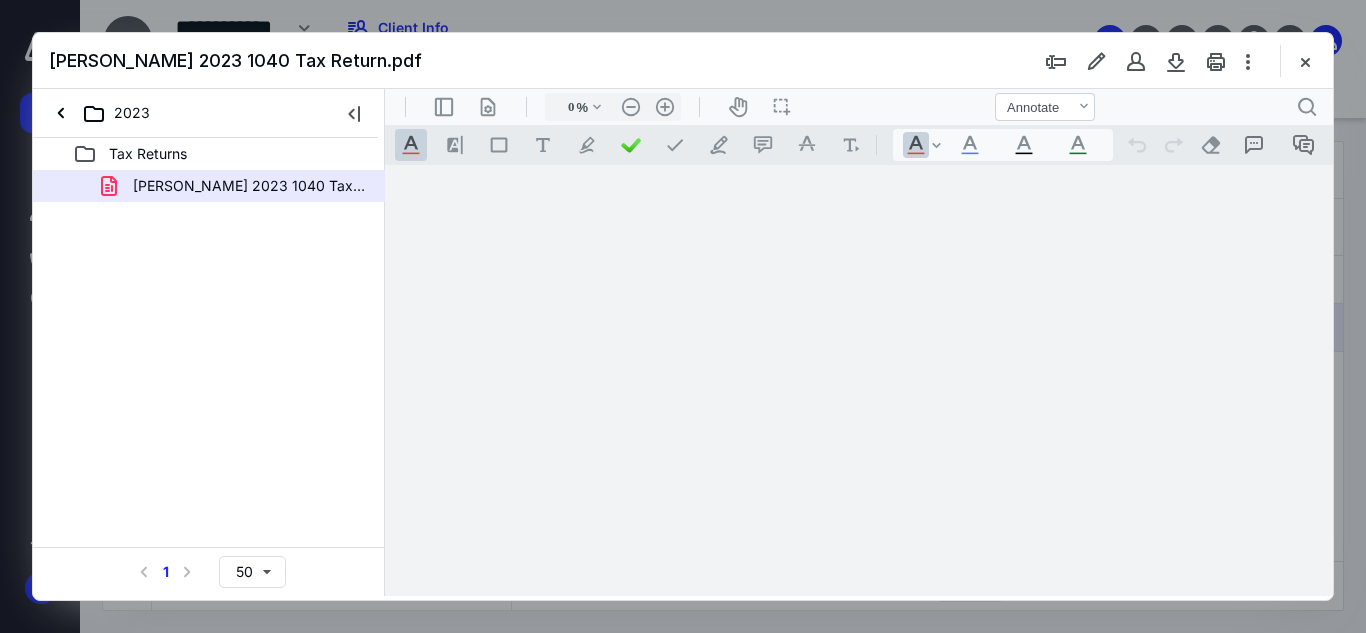 type on "54" 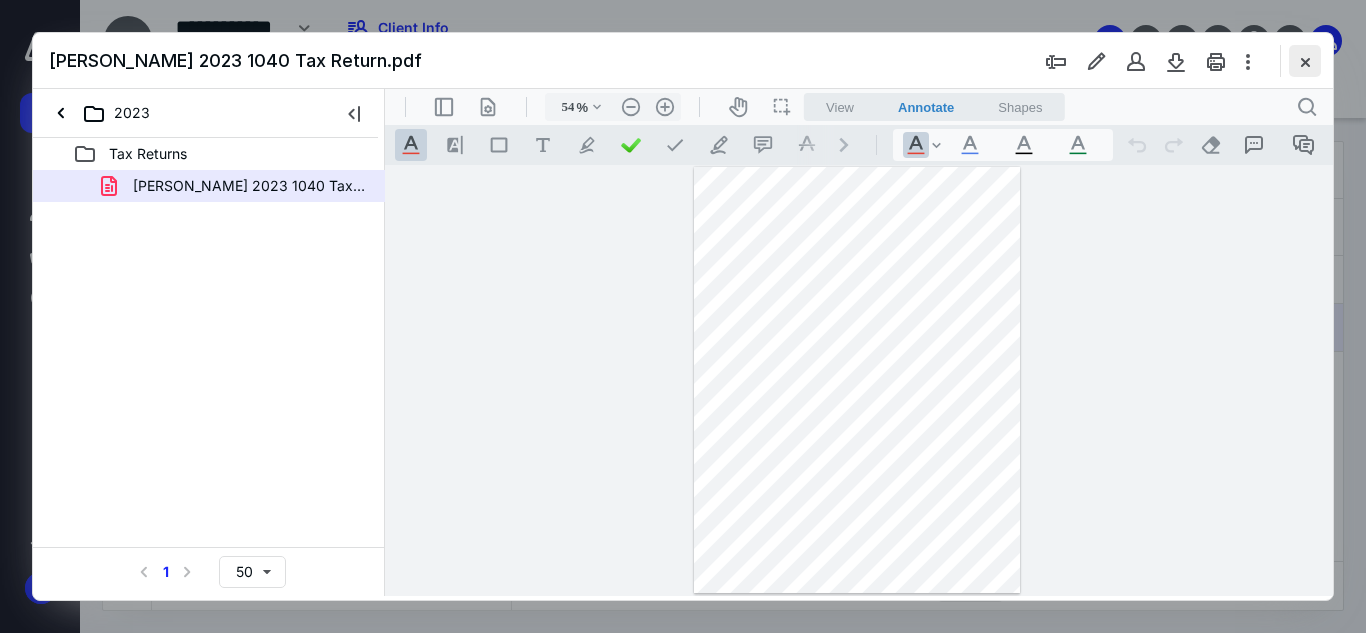 click at bounding box center (1305, 61) 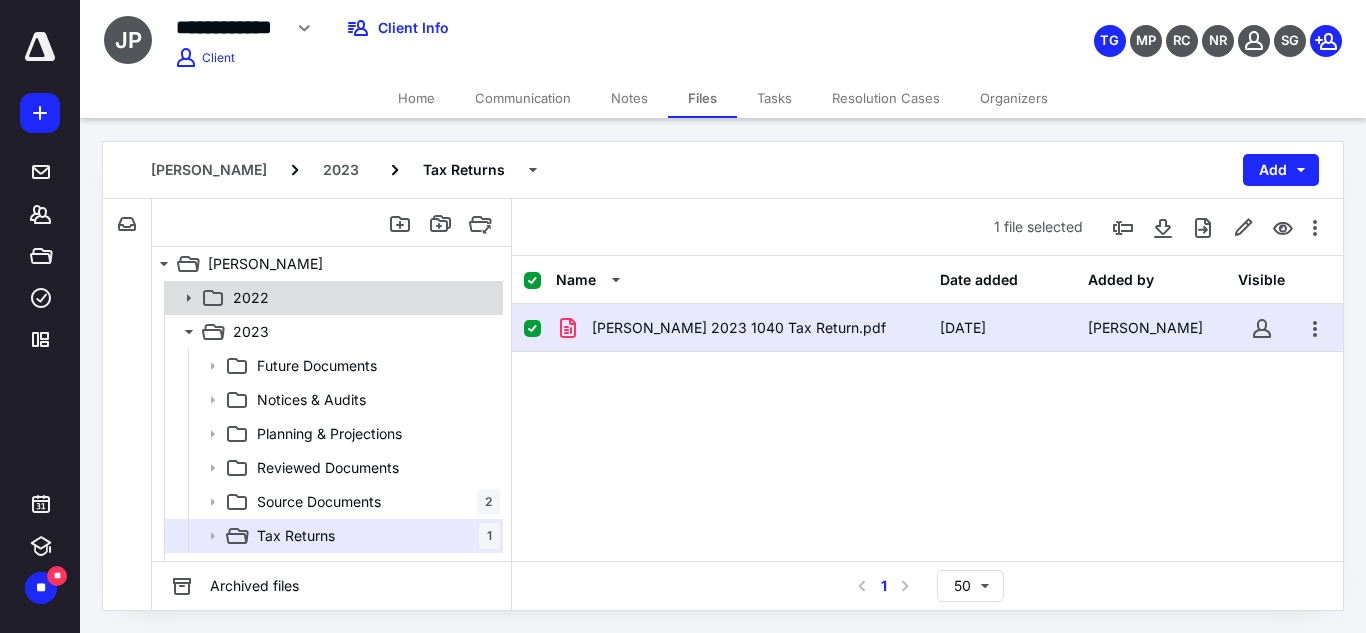 click on "2022" at bounding box center (332, 298) 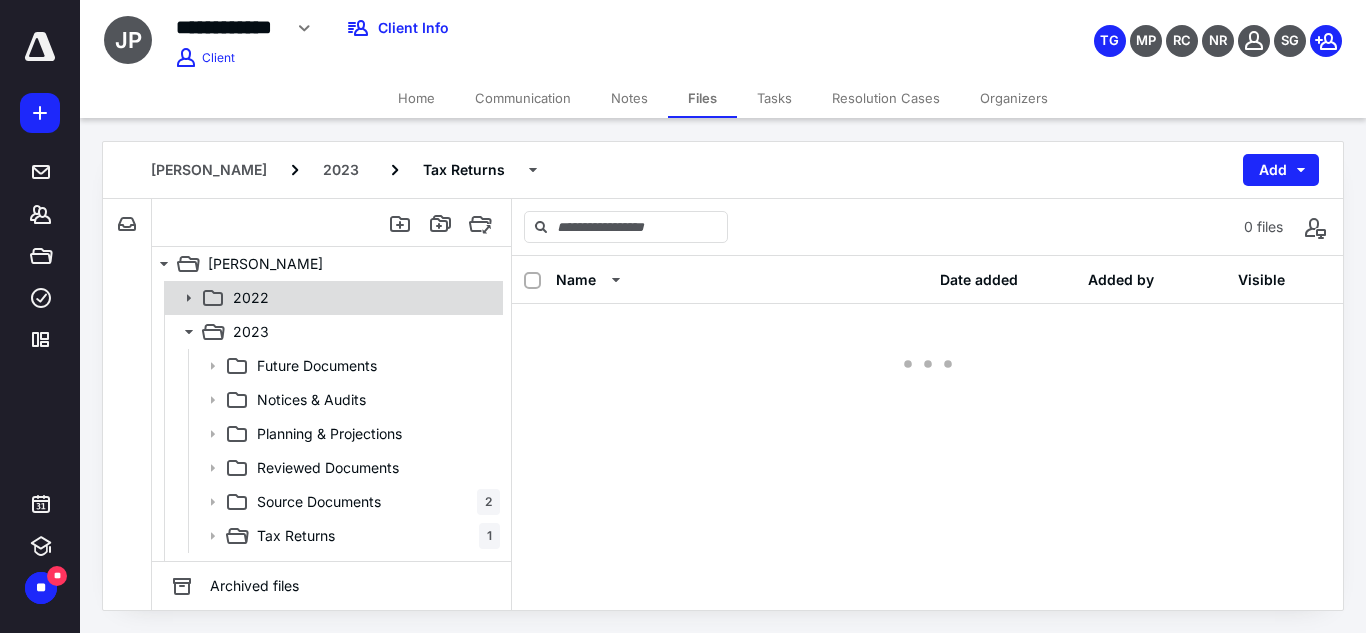 click on "2022" at bounding box center [332, 298] 